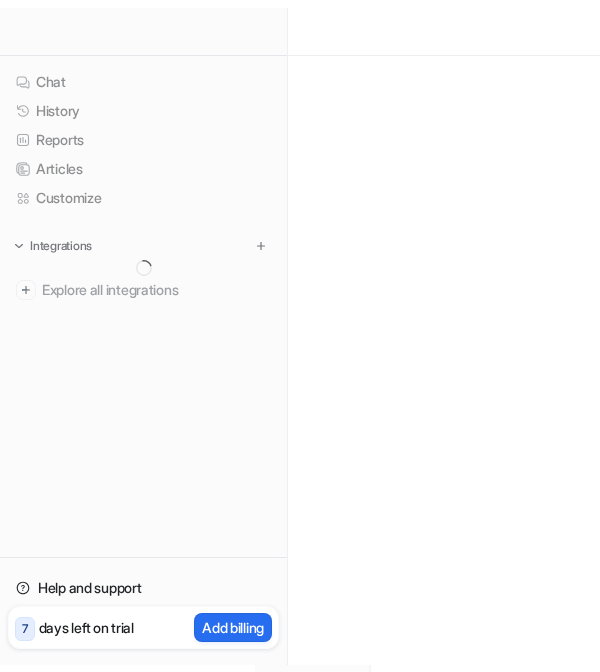 scroll, scrollTop: 0, scrollLeft: 0, axis: both 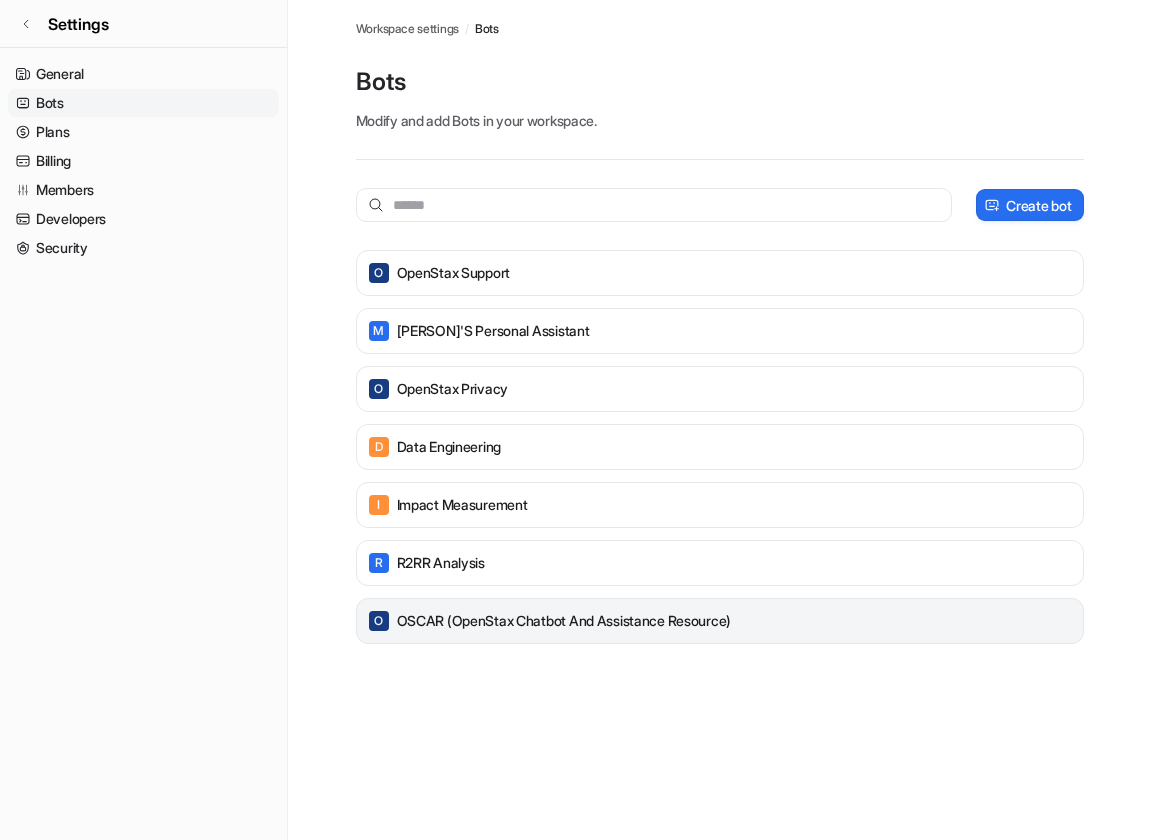 click on "OSCAR (OpenStax Chatbot and Assistance Resource)" at bounding box center (564, 621) 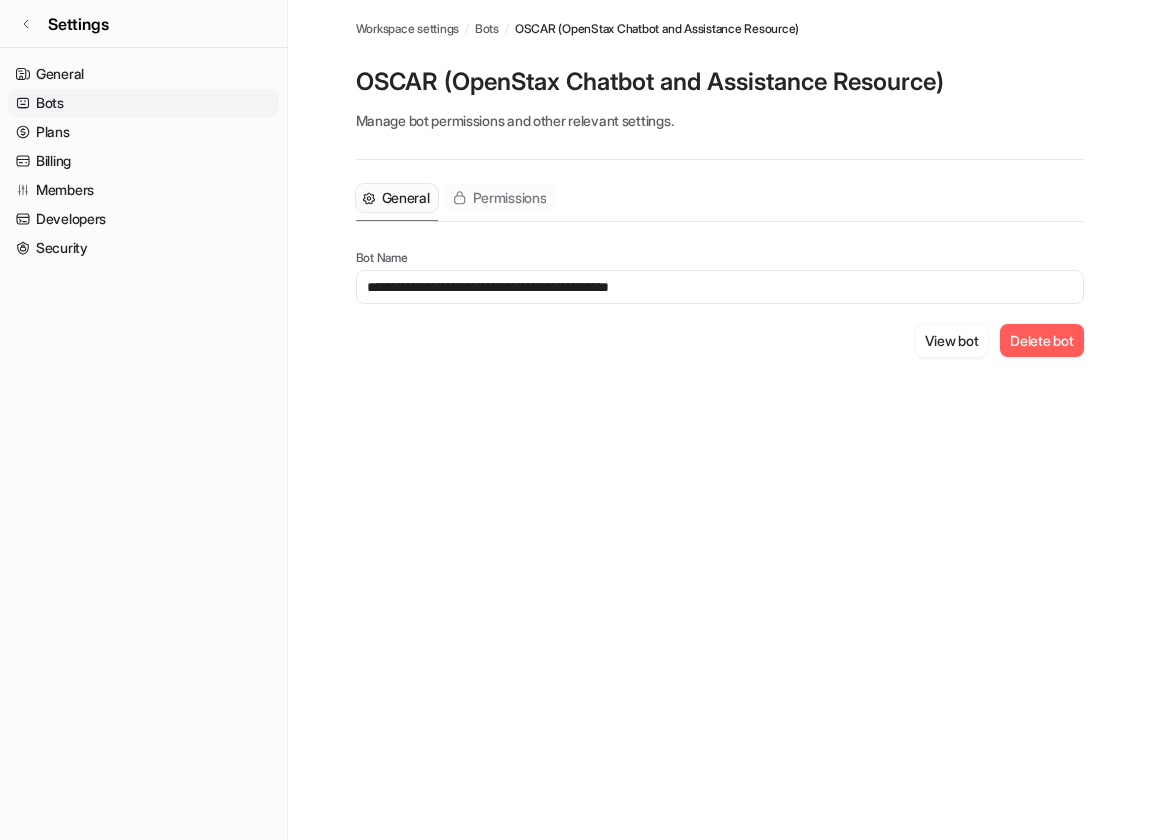 click on "Permissions" at bounding box center [510, 198] 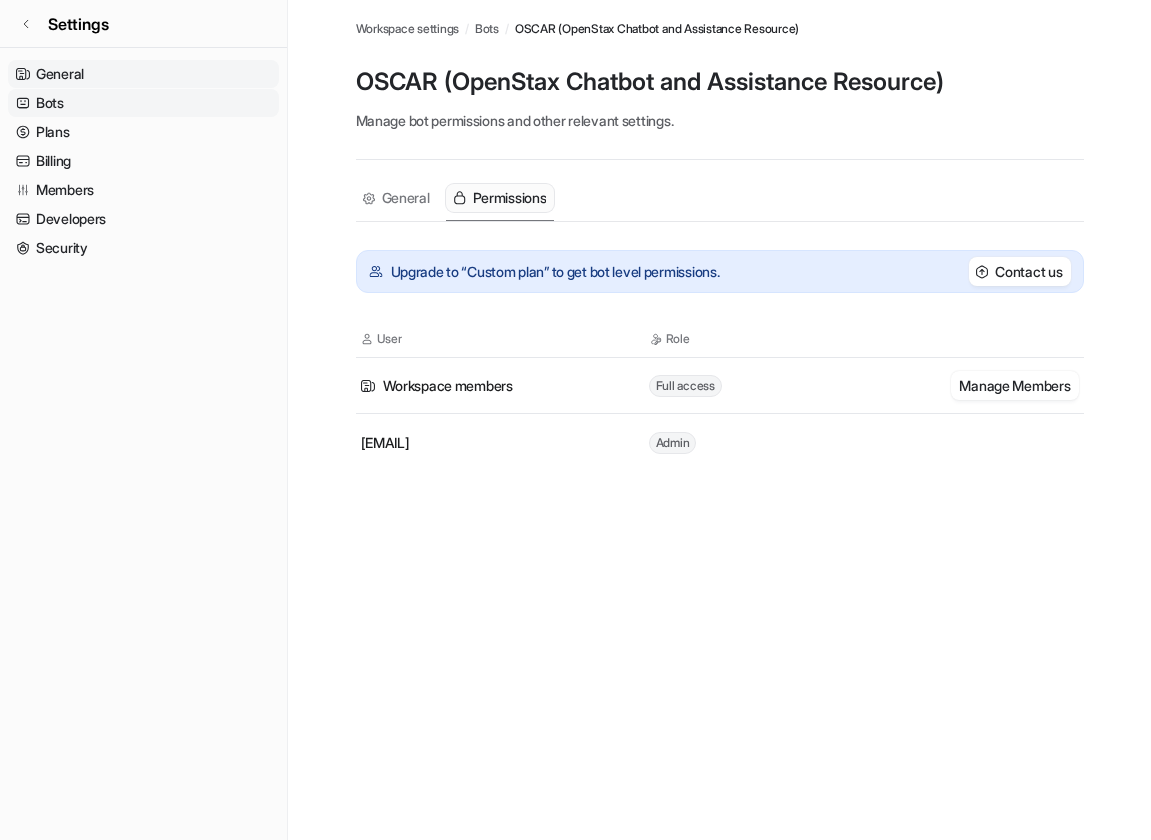 click on "General" at bounding box center (143, 74) 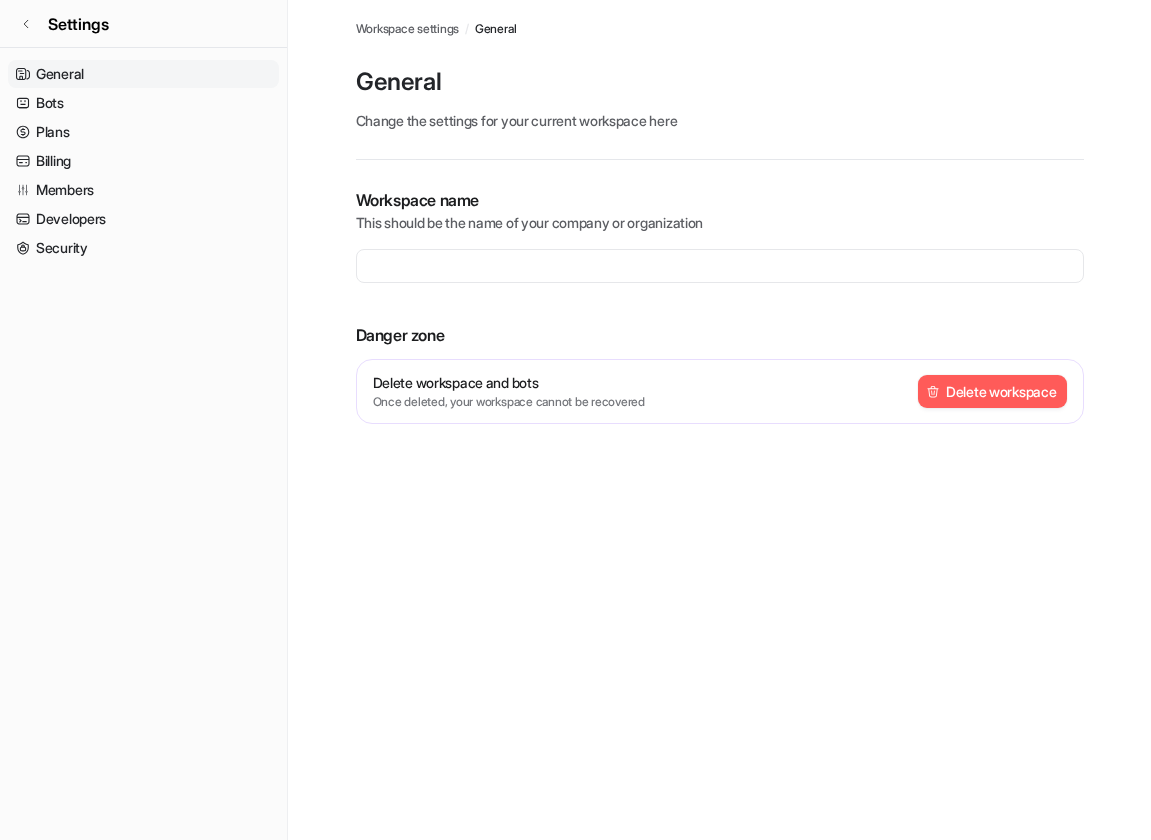 type on "********" 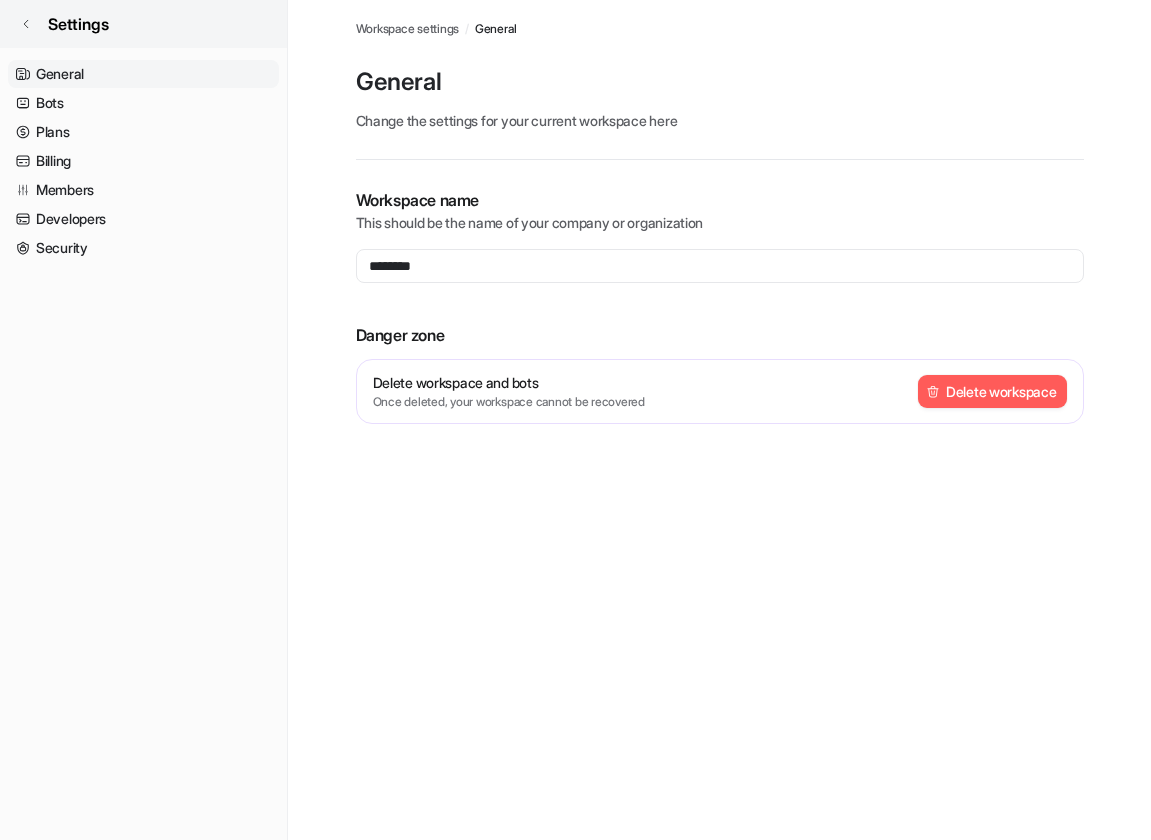 click on "Settings" at bounding box center [143, 24] 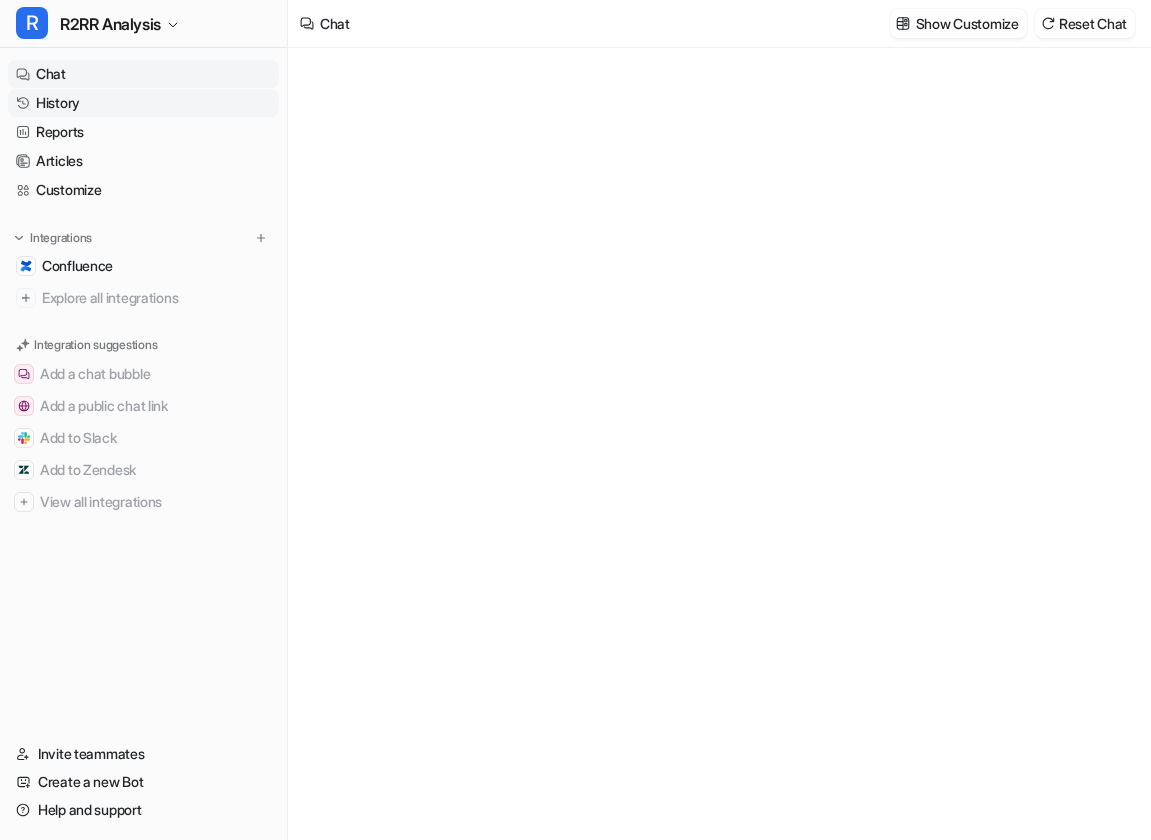 click on "History" at bounding box center (143, 103) 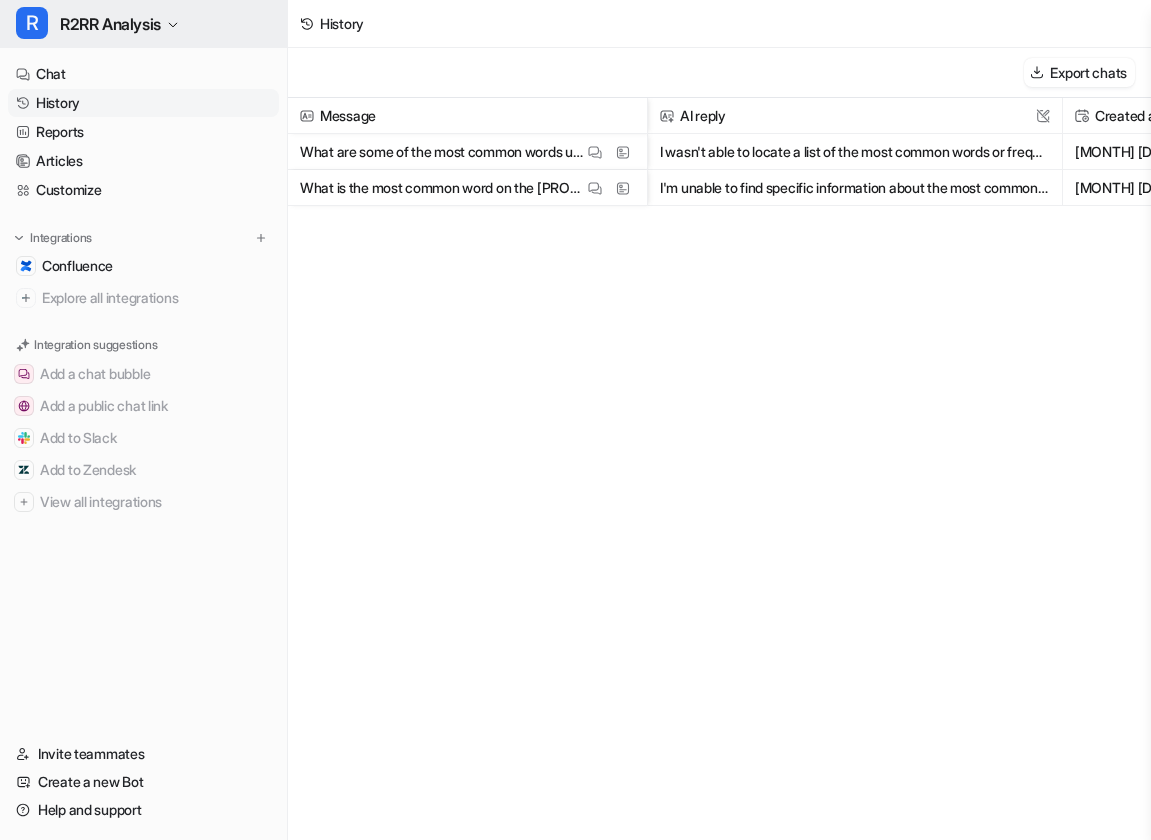 click on "R2RR Analysis" at bounding box center [110, 24] 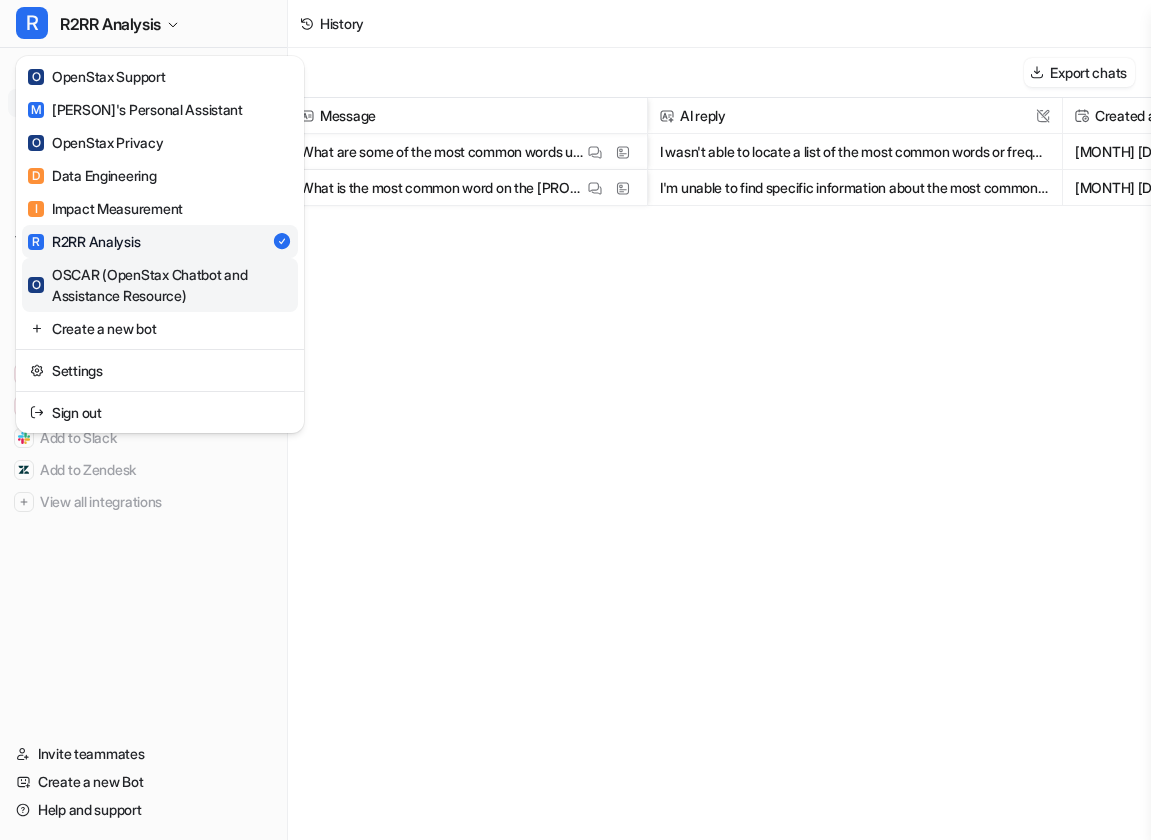 click on "O   OSCAR ([PRODUCT] Chatbot and Assistance Resource)" at bounding box center [160, 285] 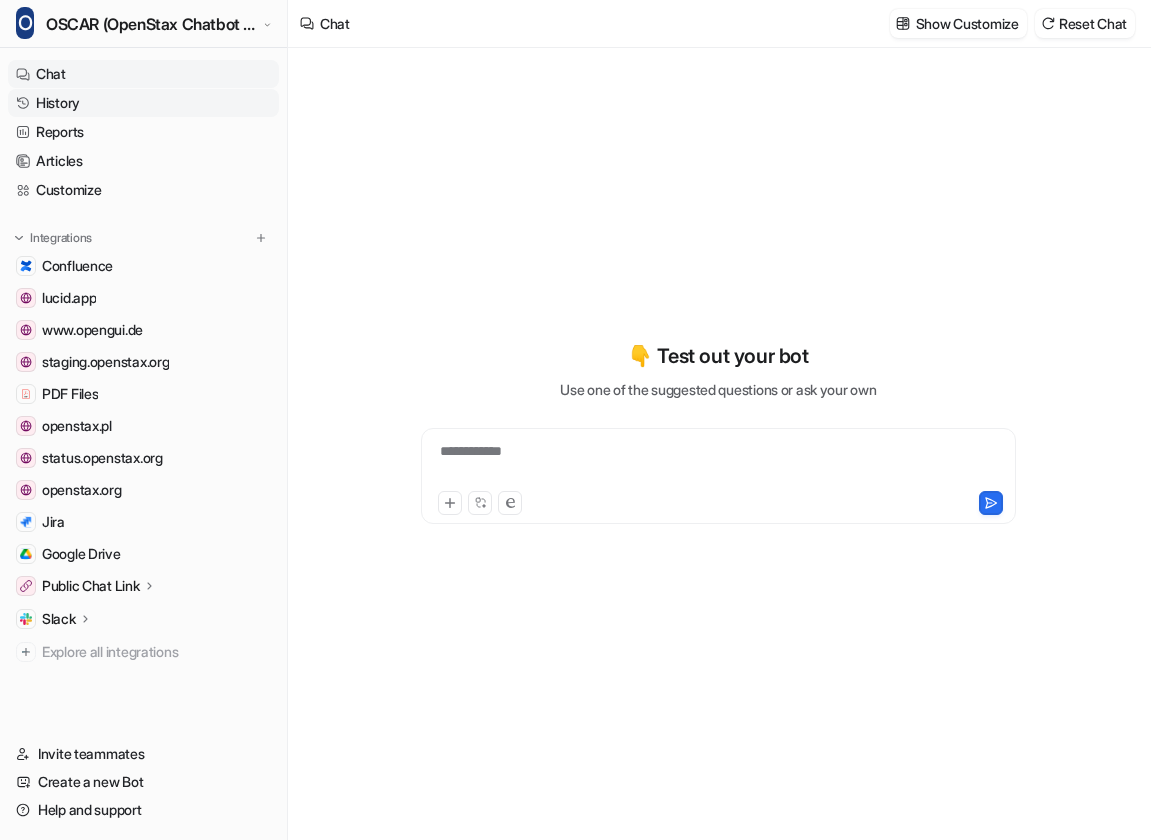 type on "**********" 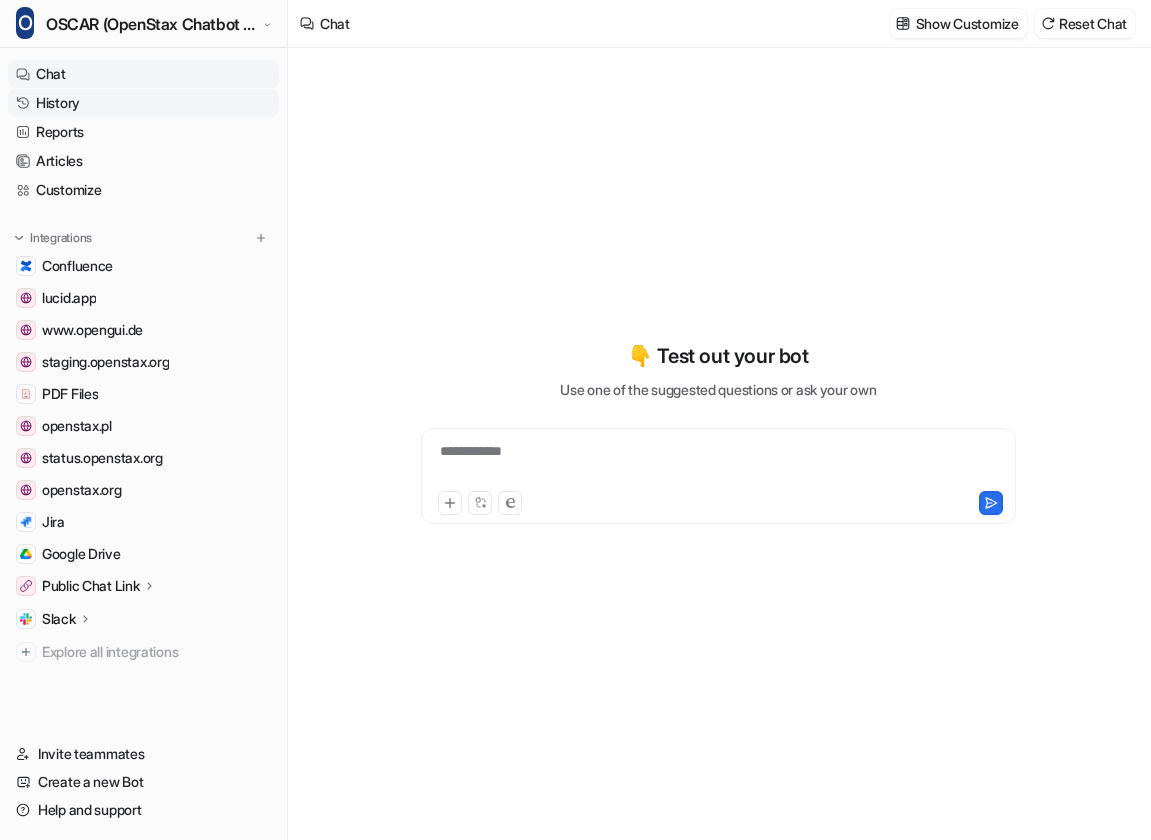 click on "History" at bounding box center [143, 103] 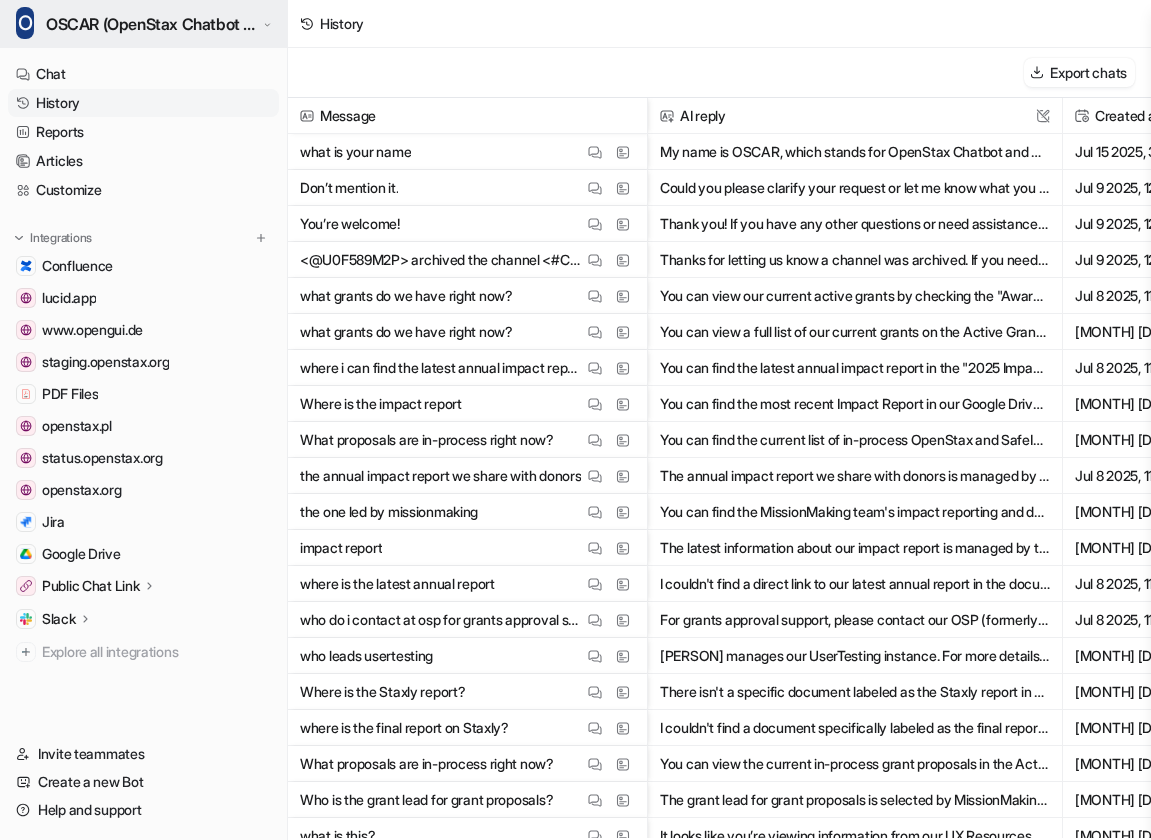 click 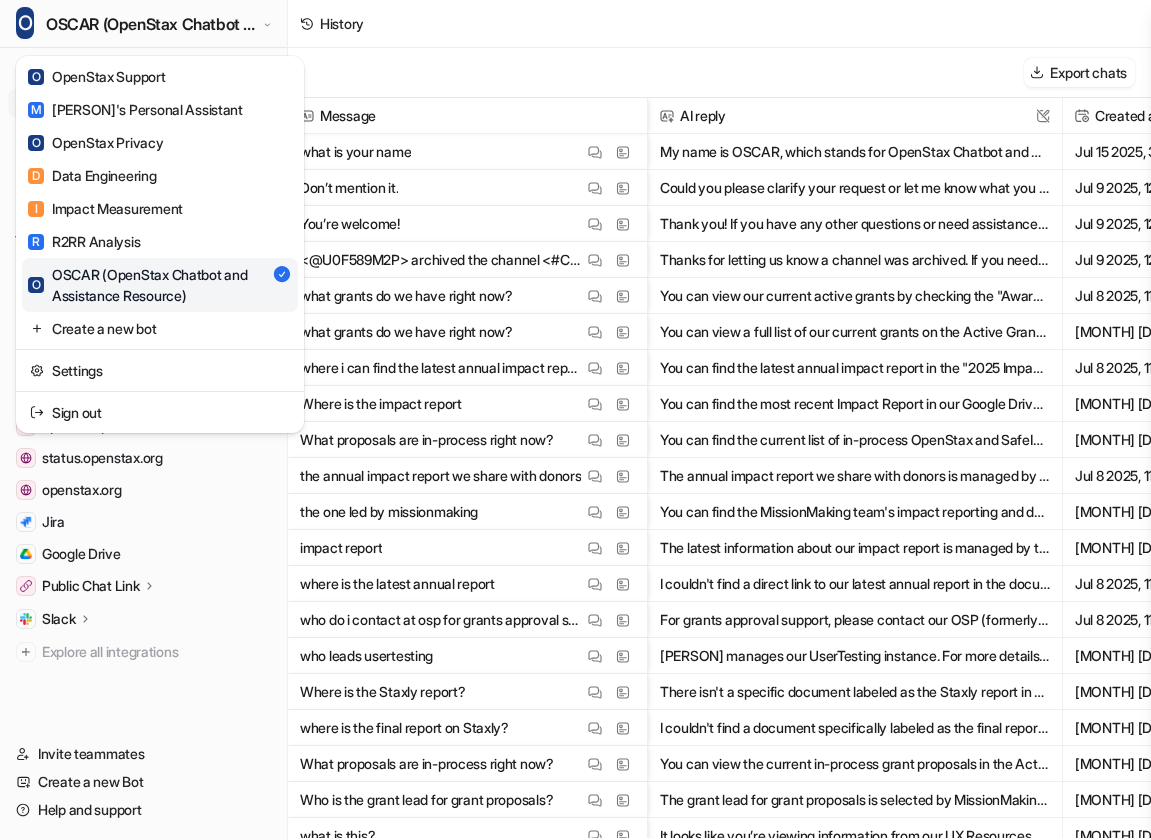 click on "O OSCAR ([PRODUCT] Chatbot and Assistance Resource) O   OpenStax Support M   [PERSON]'s Personal Assistant O   OpenStax Privacy D   Data Engineering I   Impact Measurement R   R2RR Analysis O   OSCAR ([PRODUCT] Chatbot and Assistance Resource) Create a new bot Settings Sign out Chat History Reports Articles Customize Integrations Confluence lucid.app www.opengui.de staging.openstax.org PDF Files openstax.pl status.openstax.org openstax.org Jira Google Drive Public Chat Link Overview Configuration Slack Overview Channels Explore all integrations Invite teammates Create a new Bot Help and support Help Chat with us We’re a small team, but make it a priority to chat with every single customer. Watch a 5 min demo A quick walkthrough our app and everything you can do with it. Visit Help Center Read through our docs - or AI chat. History Export chats Message AI reply This field cannot be modified Created at This field cannot be modified  Deflection  what is your name View Thread View Sources [MONTH] [DAY] [YEAR], [TIME] Yes" at bounding box center (575, 420) 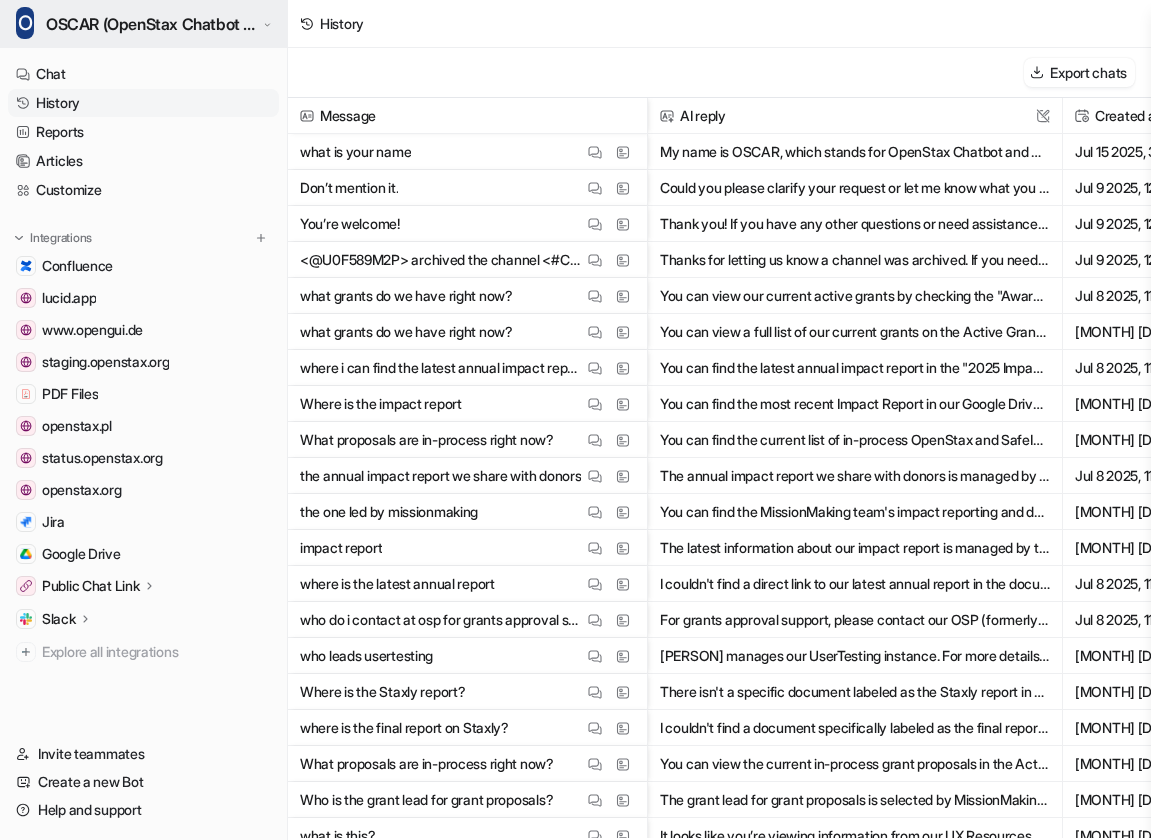 click on "OSCAR (OpenStax Chatbot and Assistance Resource)" at bounding box center [152, 24] 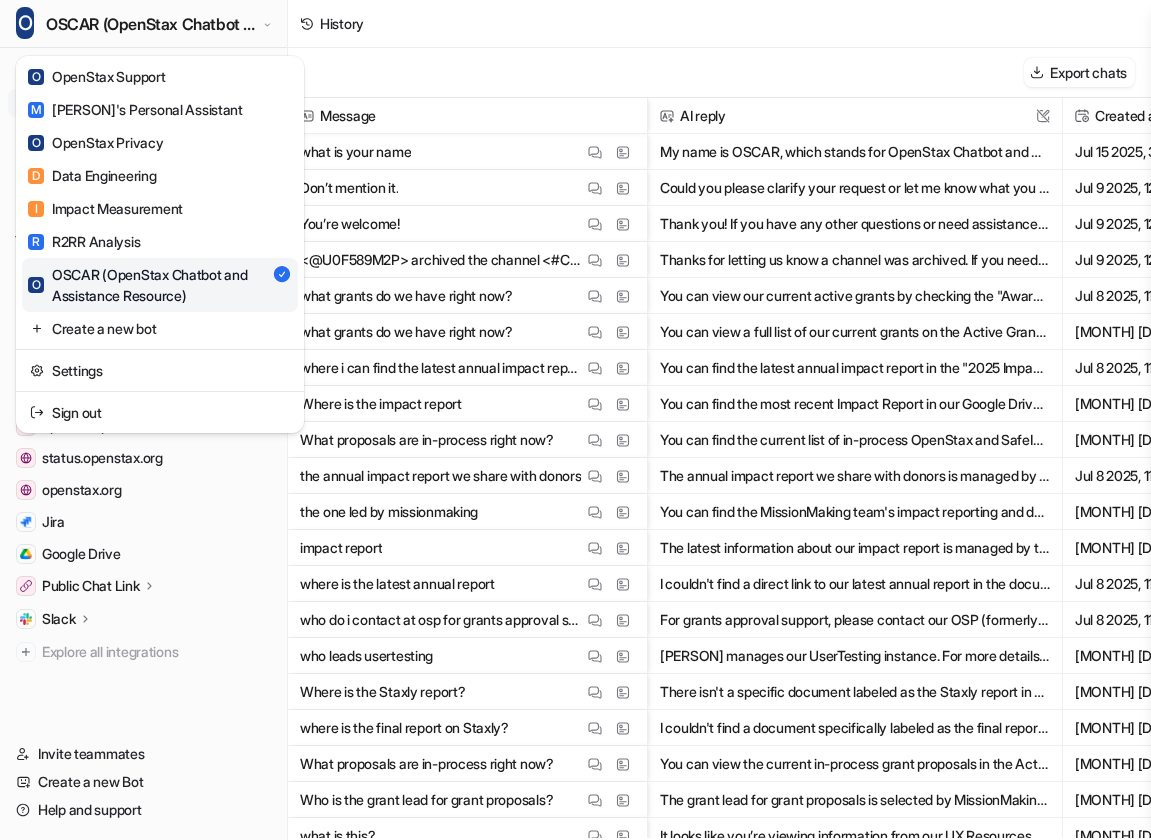 click on "O   OSCAR ([PRODUCT] Chatbot and Assistance Resource)" at bounding box center [150, 285] 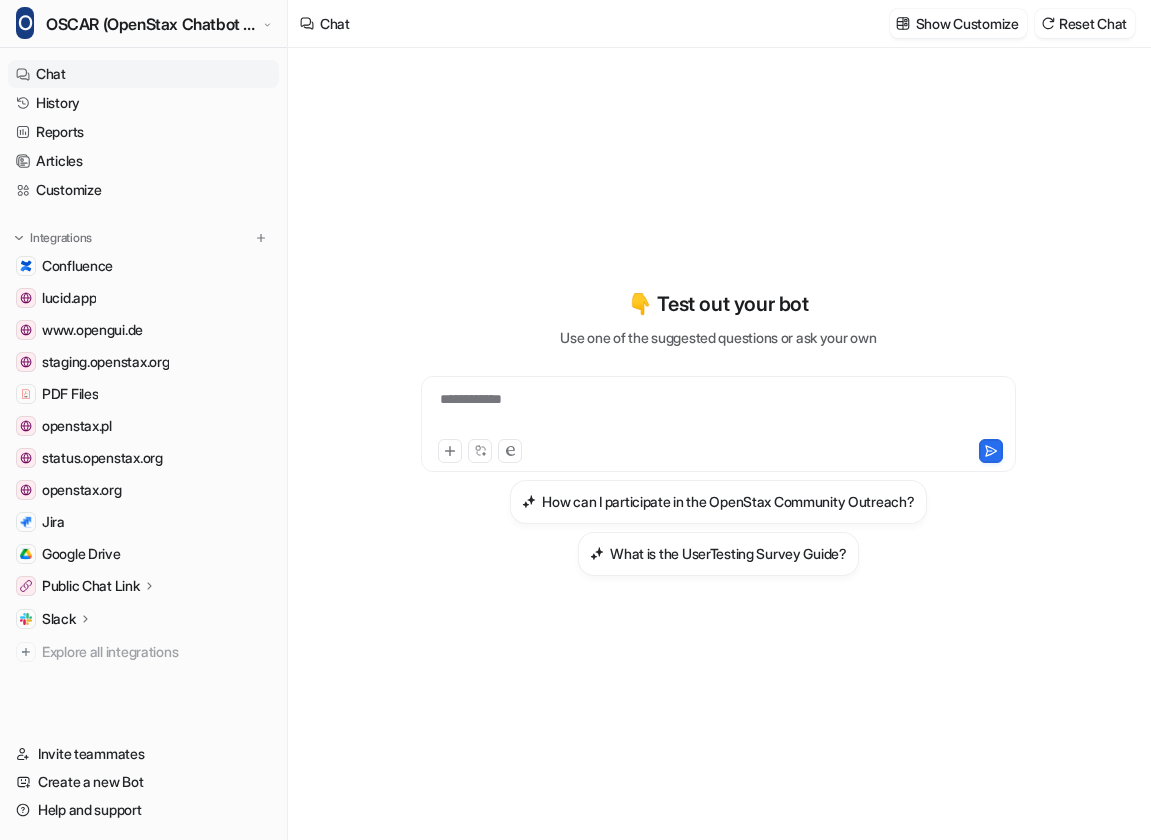 click on "Public Chat Link" at bounding box center [143, 586] 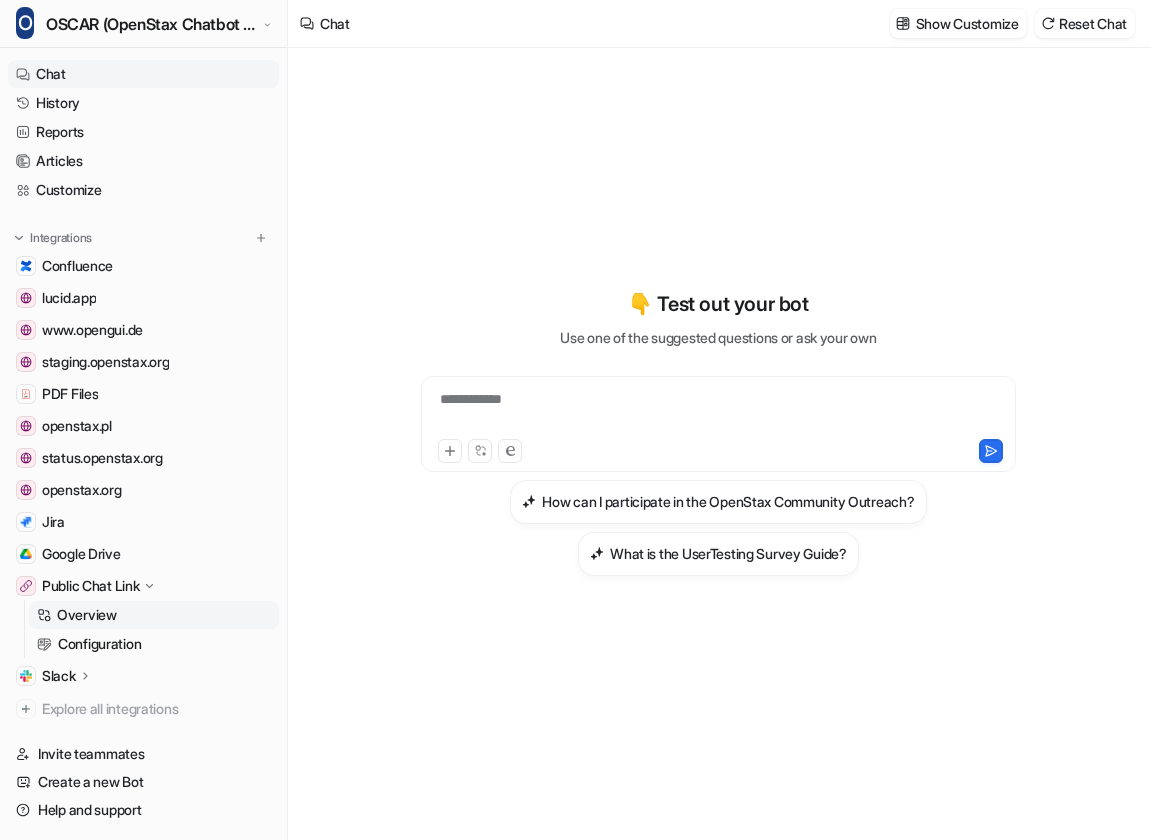 click on "Overview" at bounding box center [87, 615] 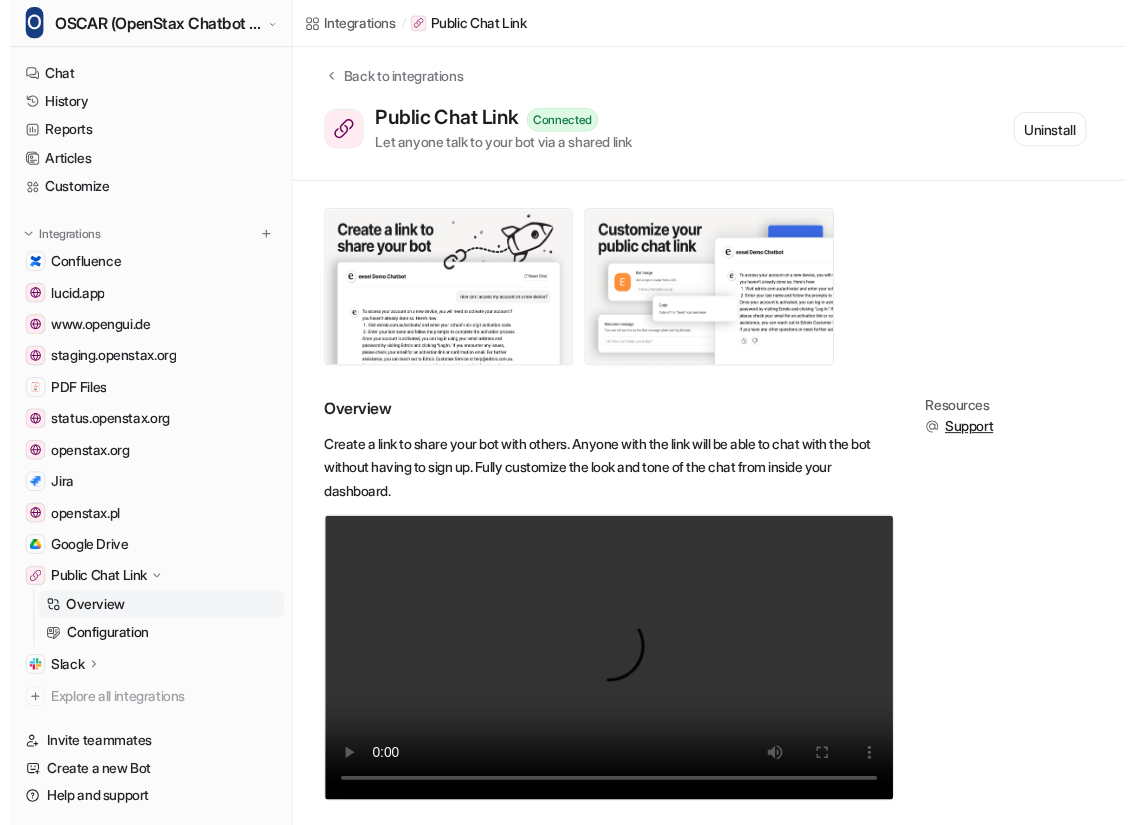 scroll, scrollTop: 0, scrollLeft: 0, axis: both 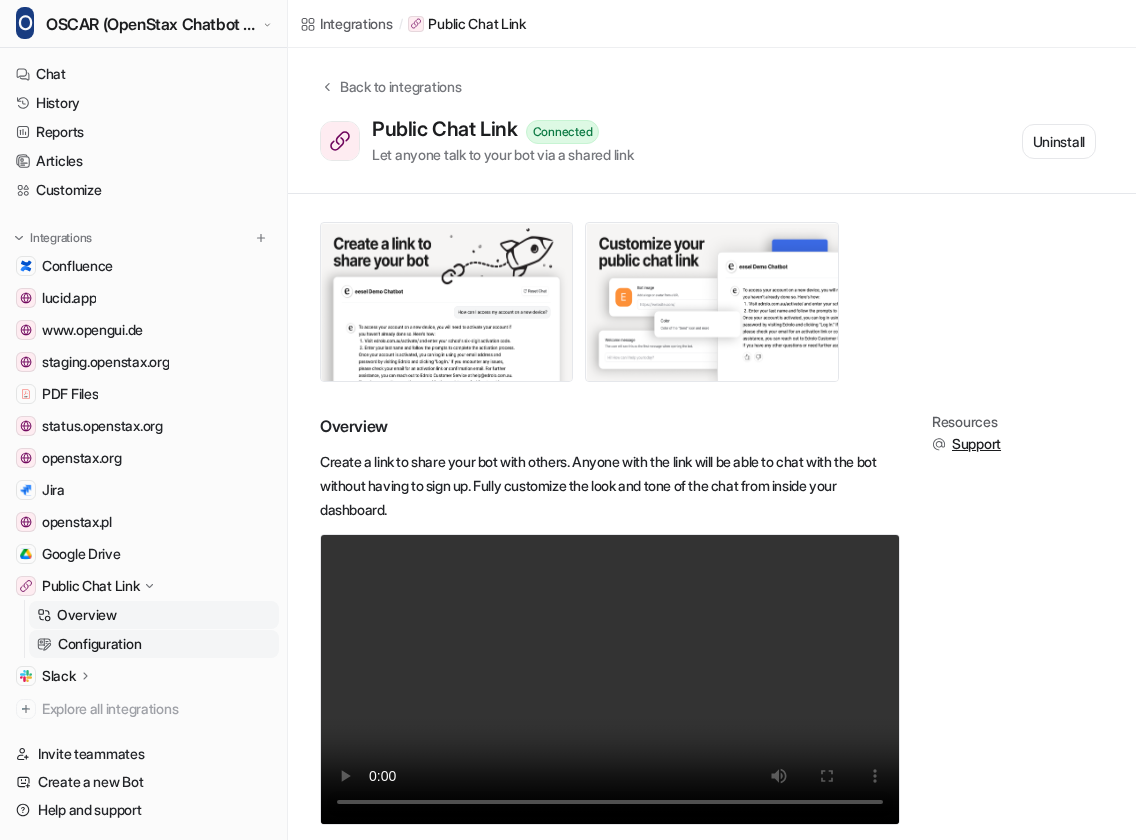 click on "Configuration" at bounding box center [99, 644] 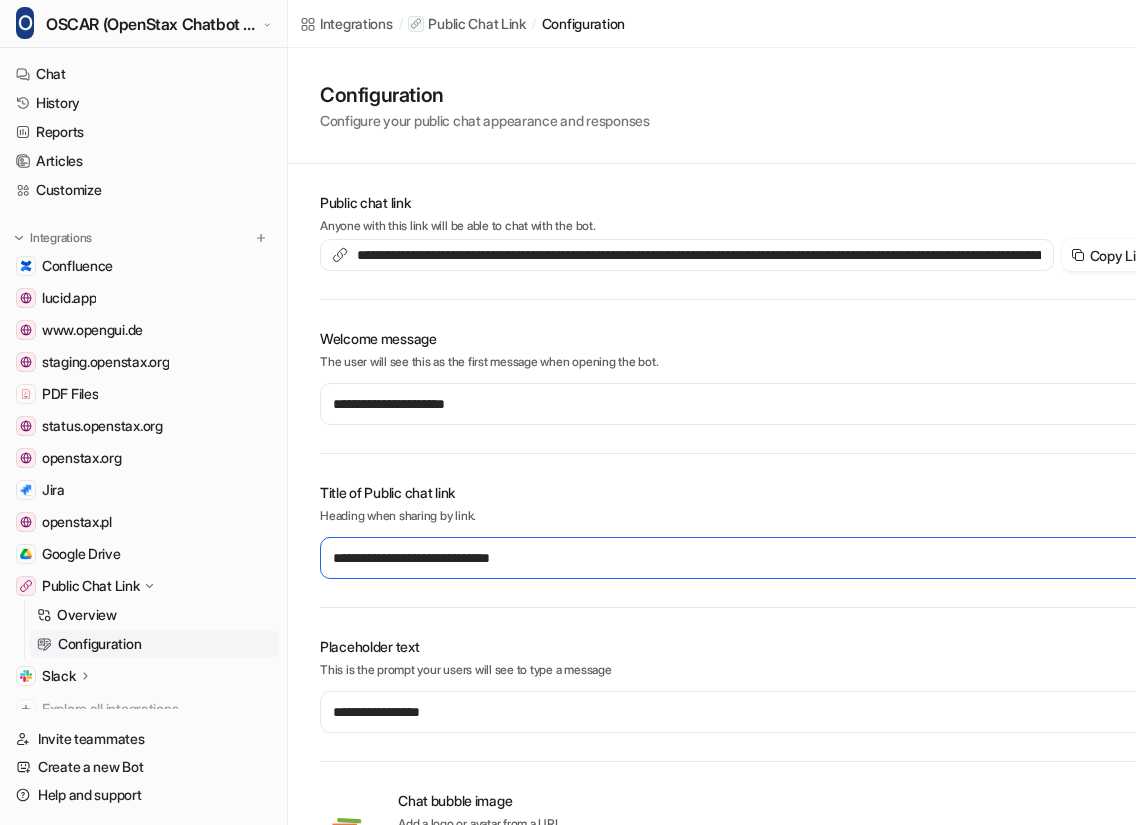 click on "**********" at bounding box center [744, 558] 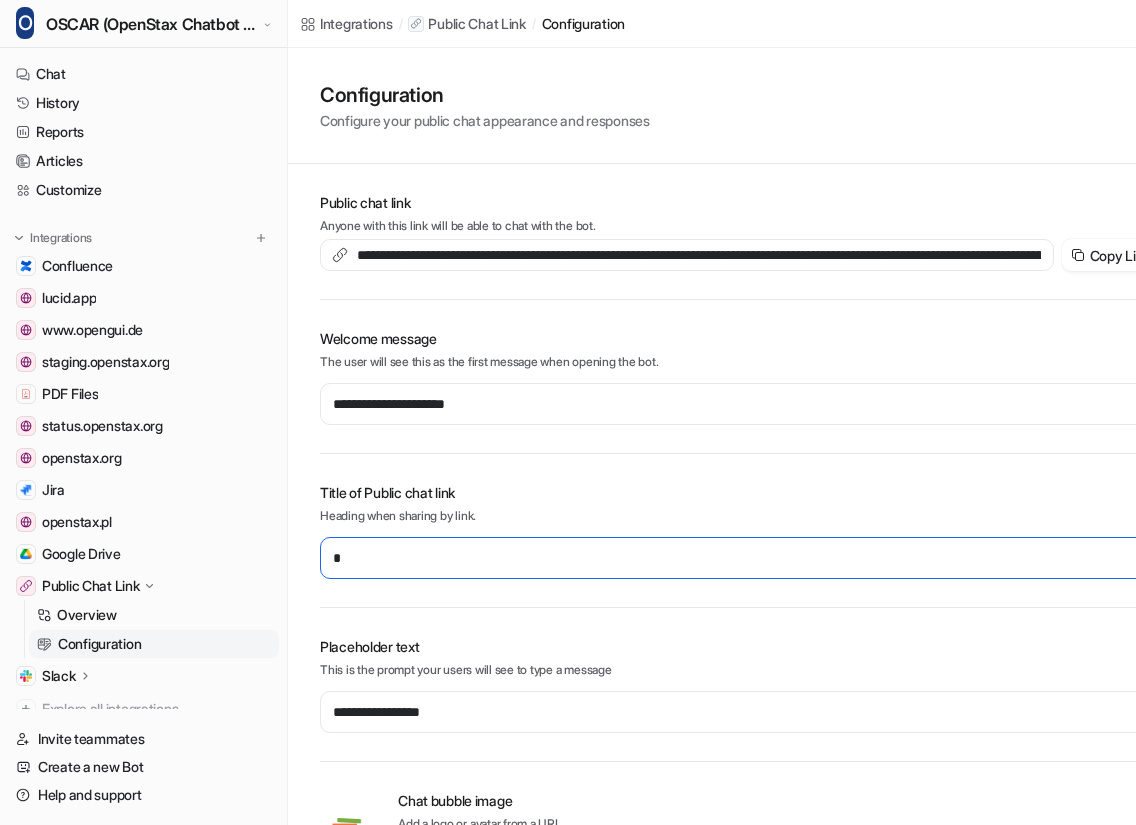 type on "**" 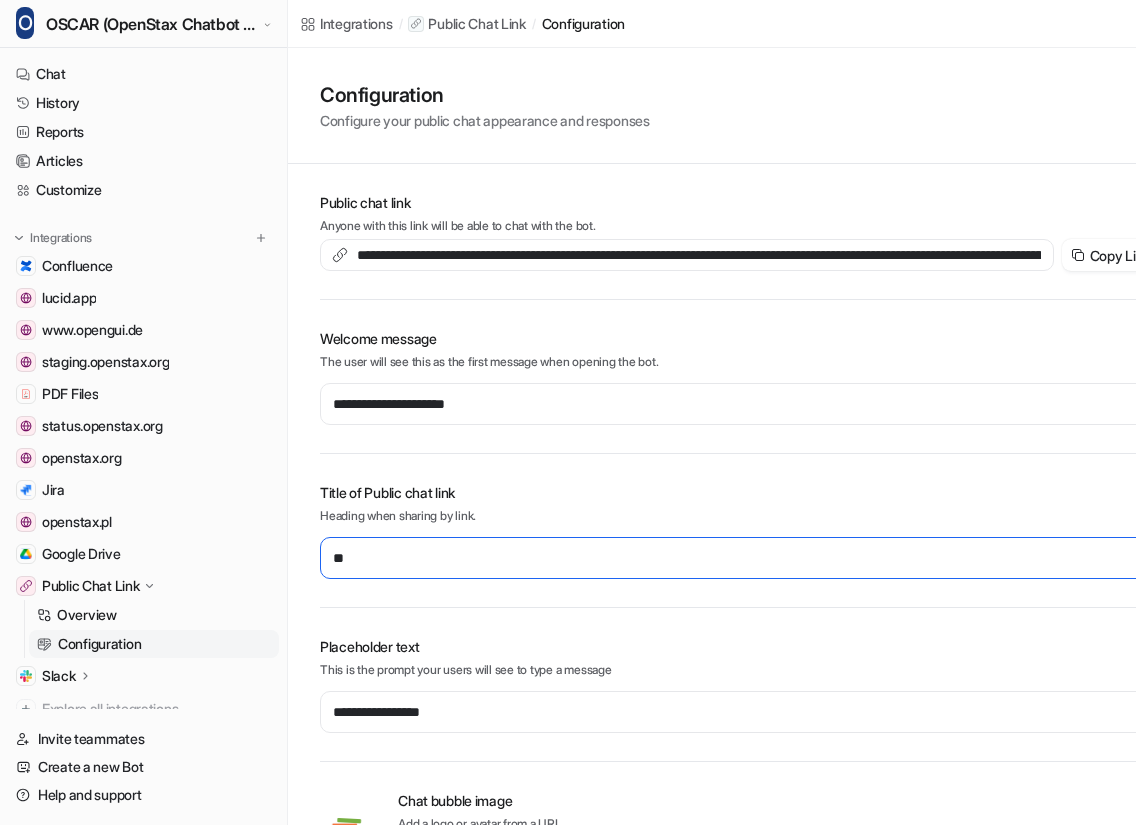 type on "**********" 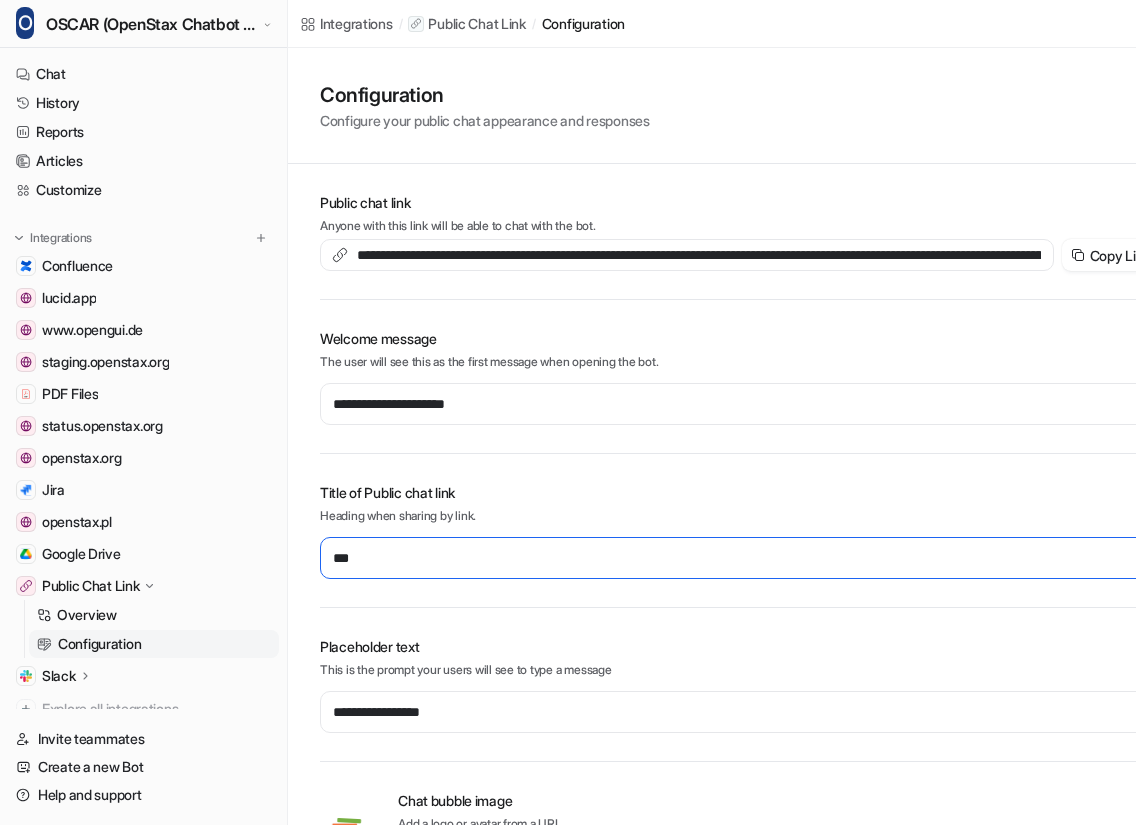 type on "**********" 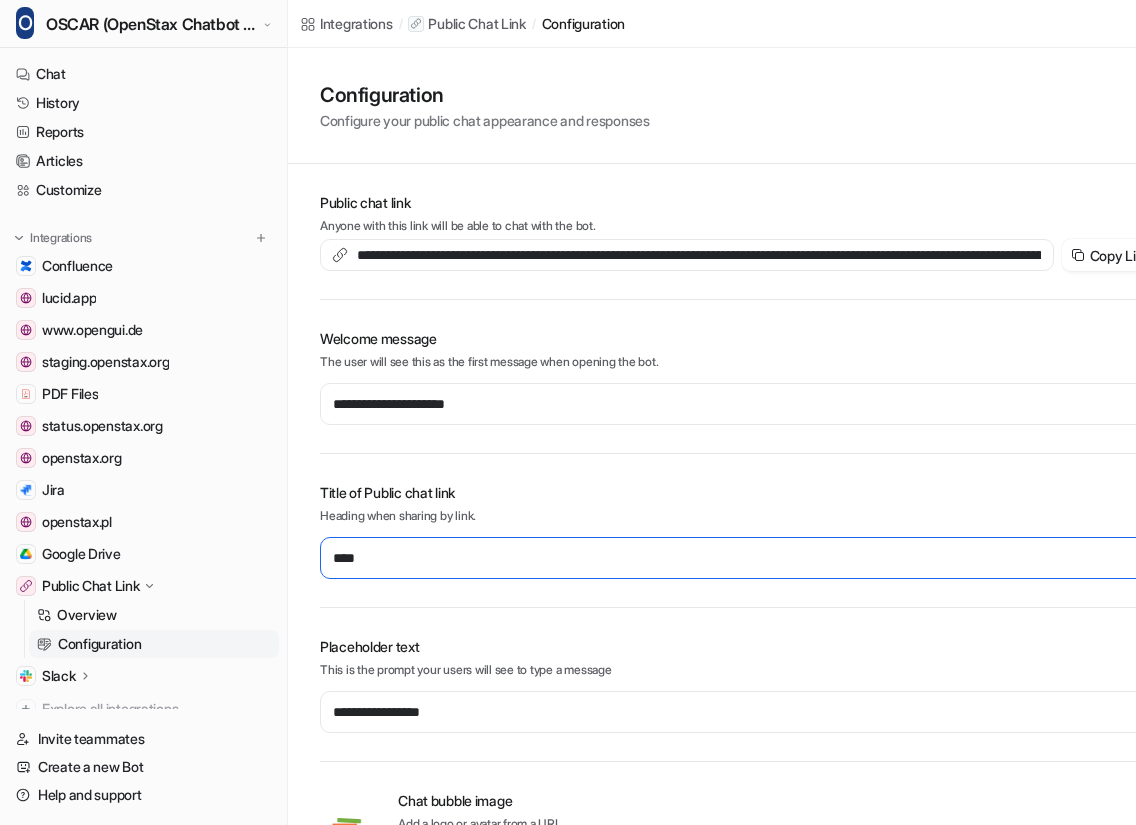 type on "**********" 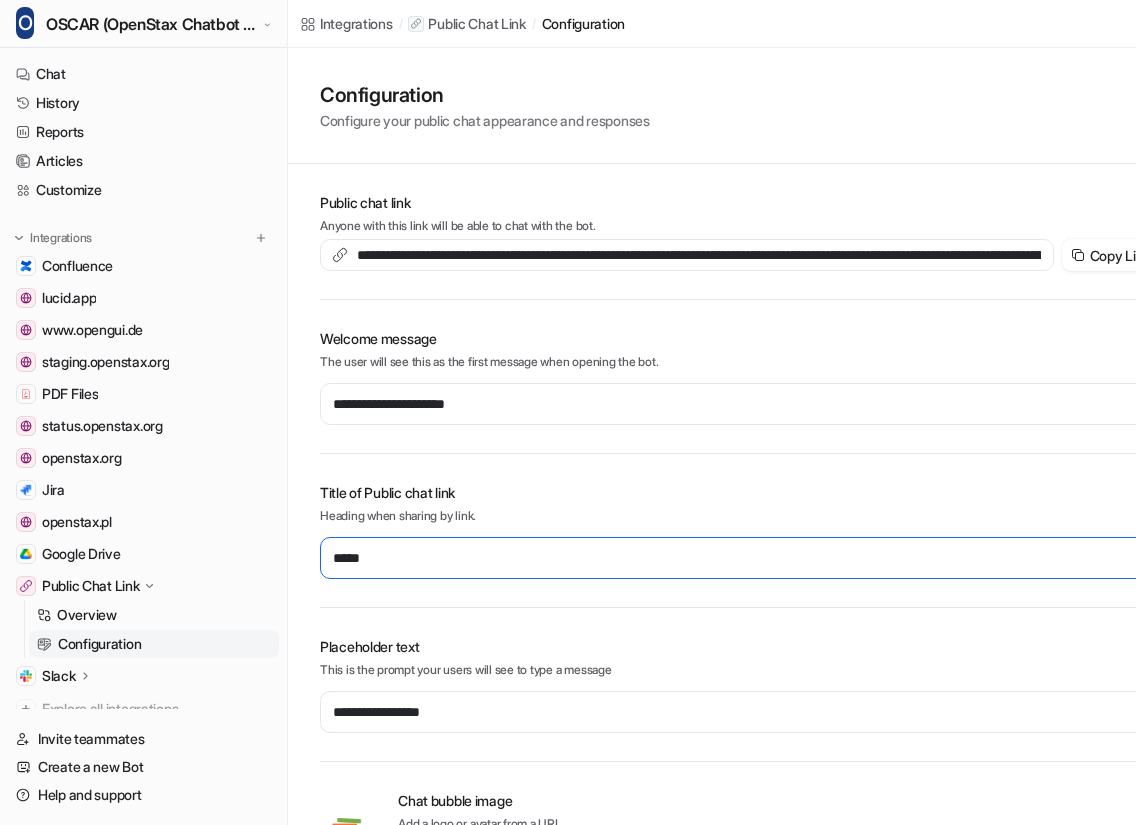 type on "**********" 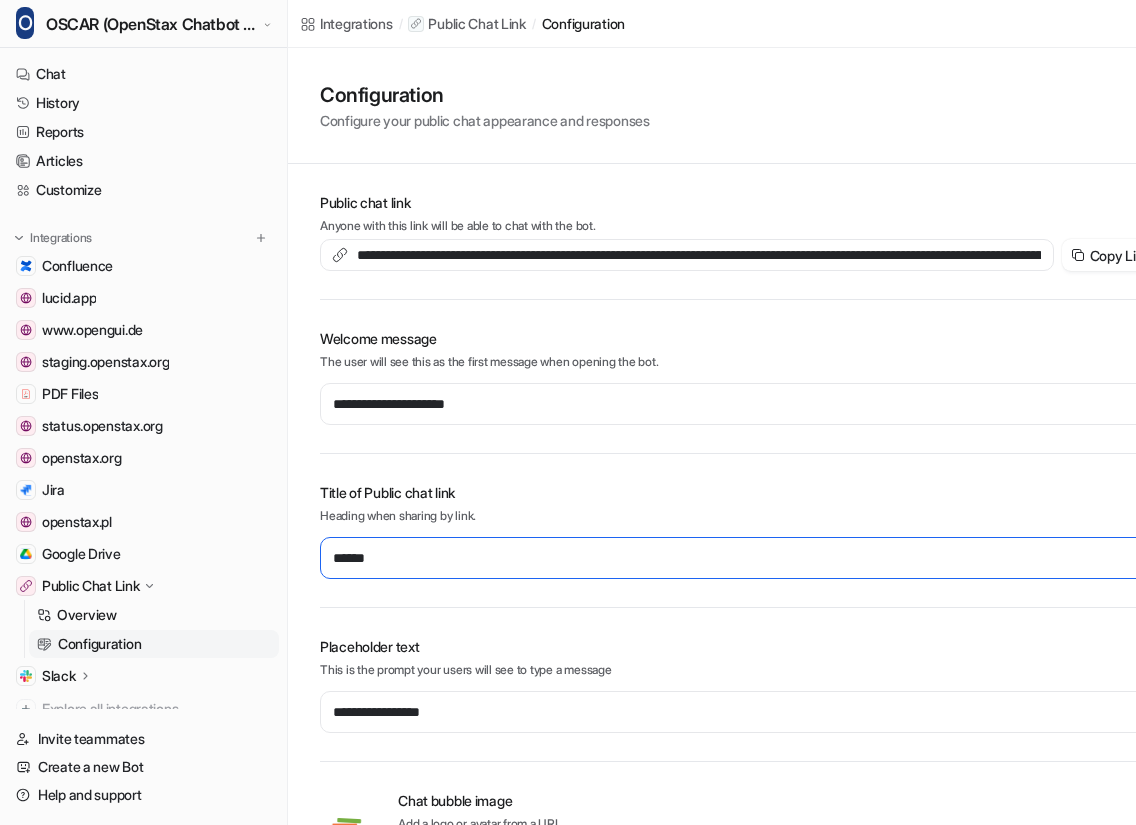 type on "**********" 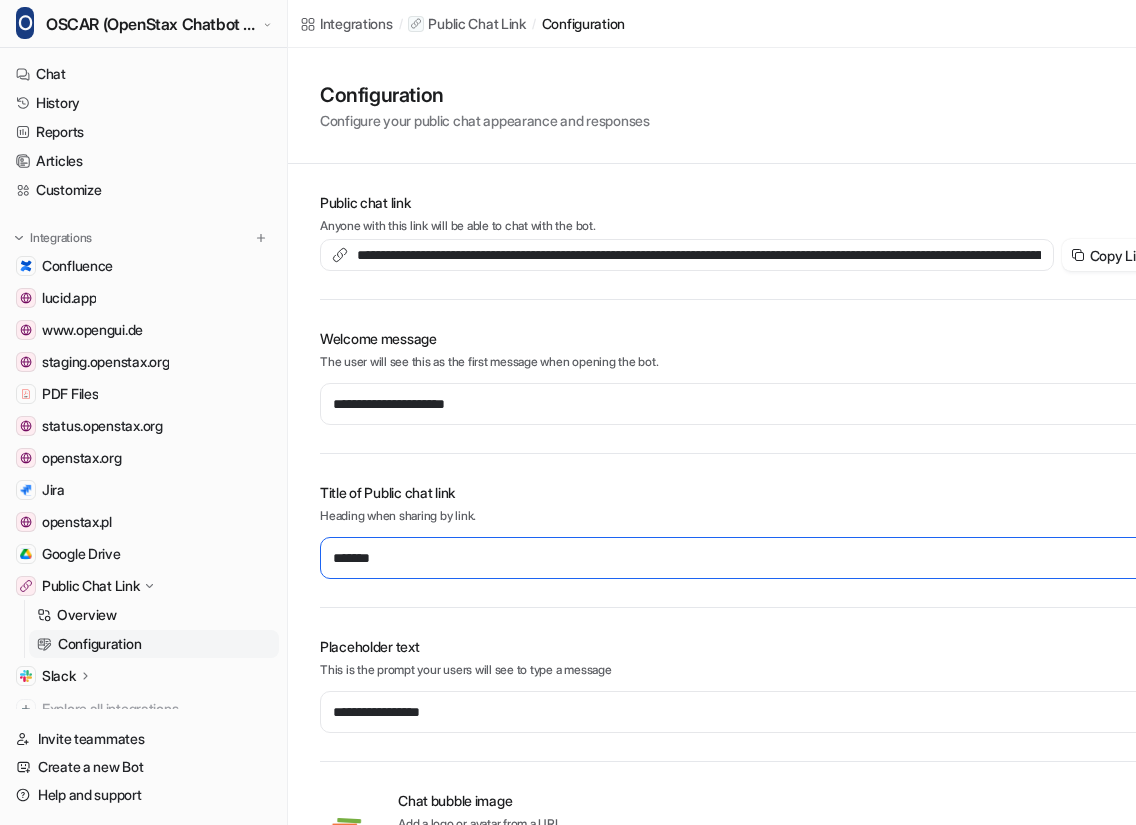 type on "**********" 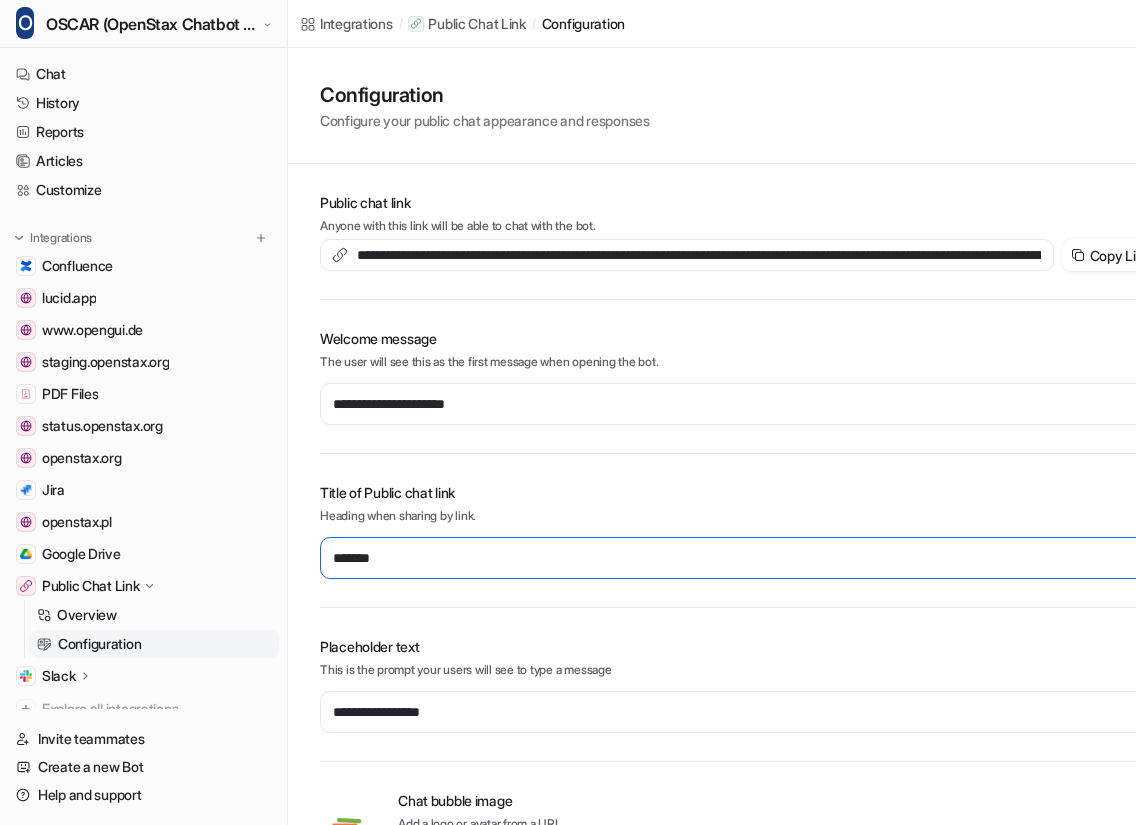 type on "********" 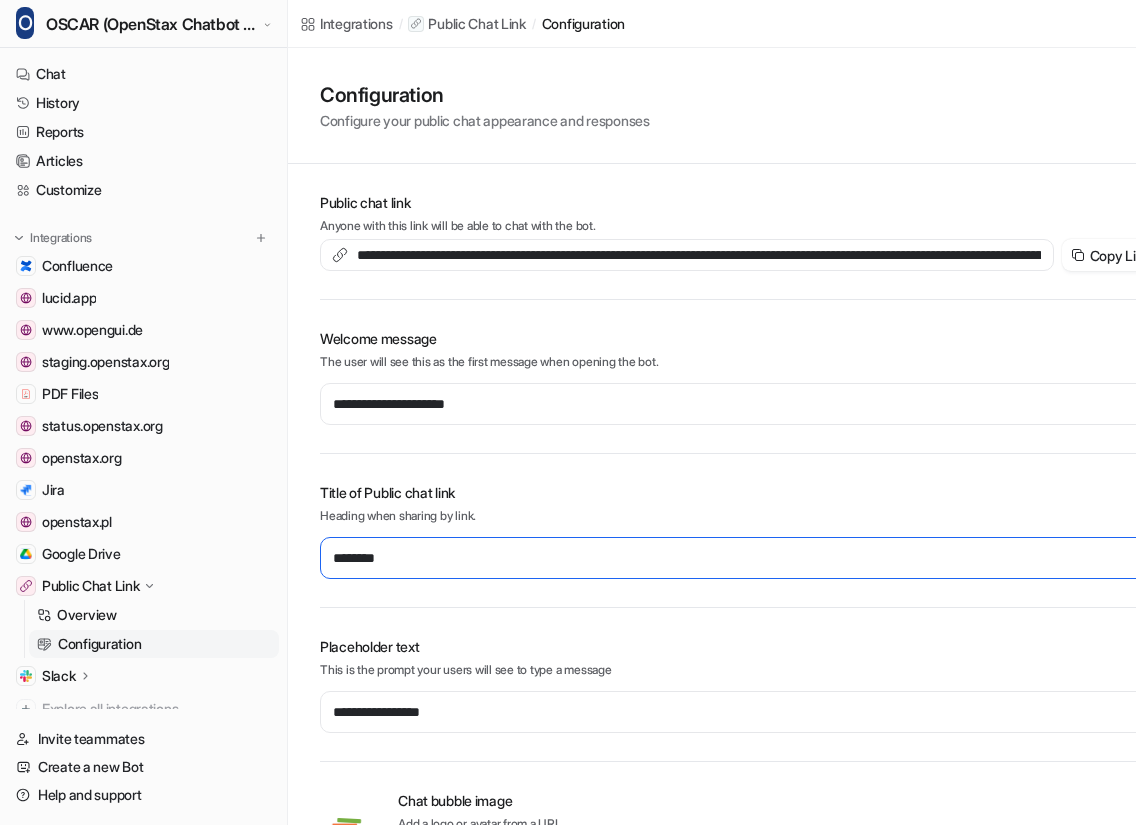 type on "**********" 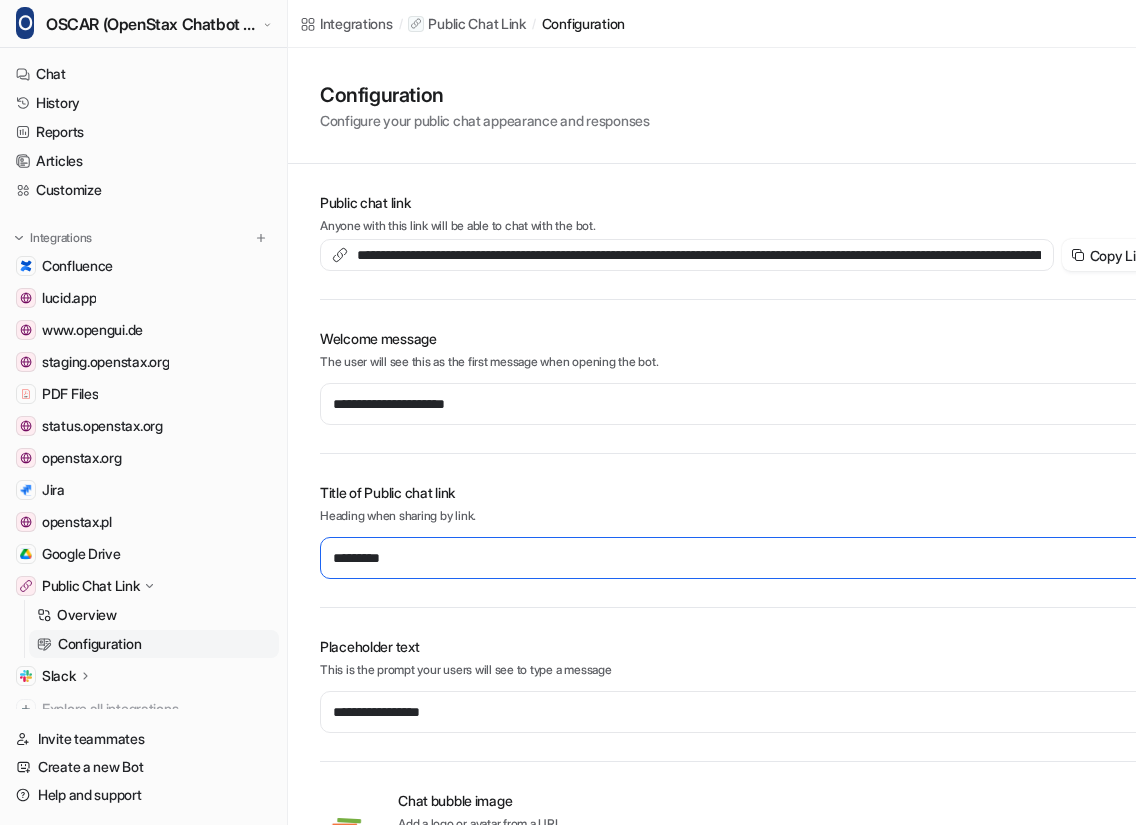 type on "**********" 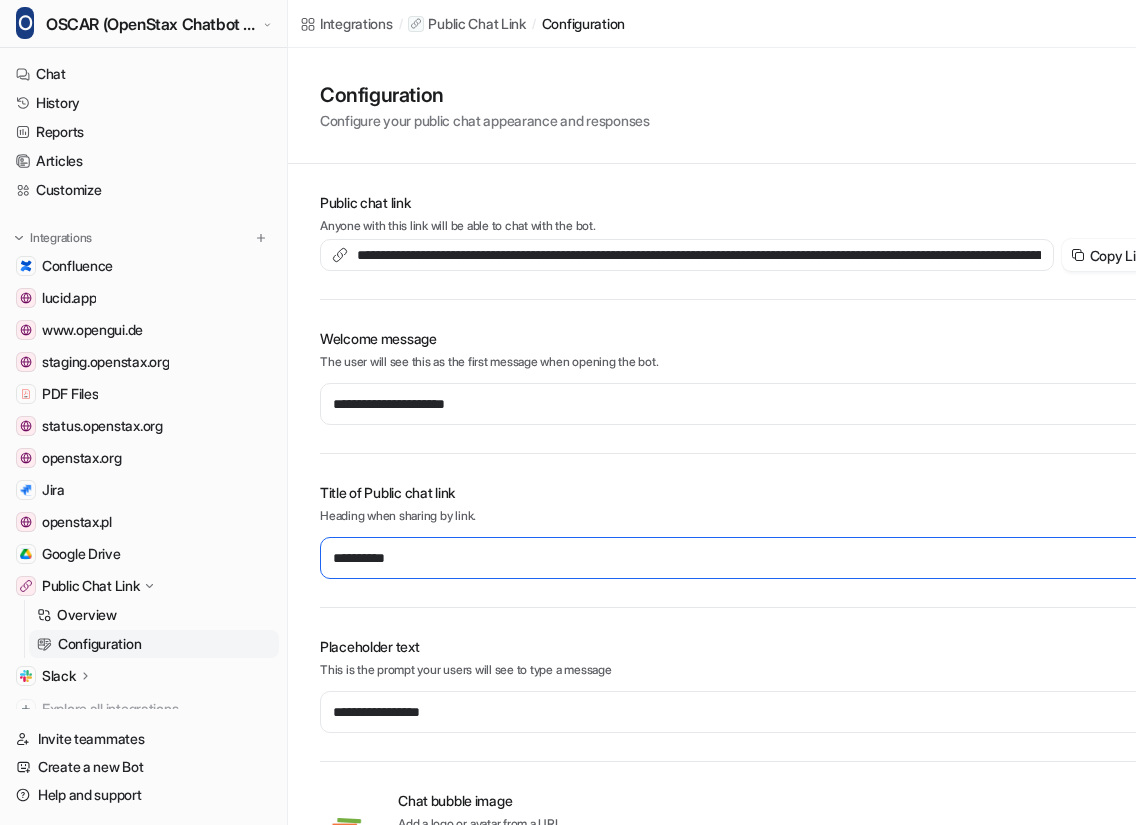 type on "**********" 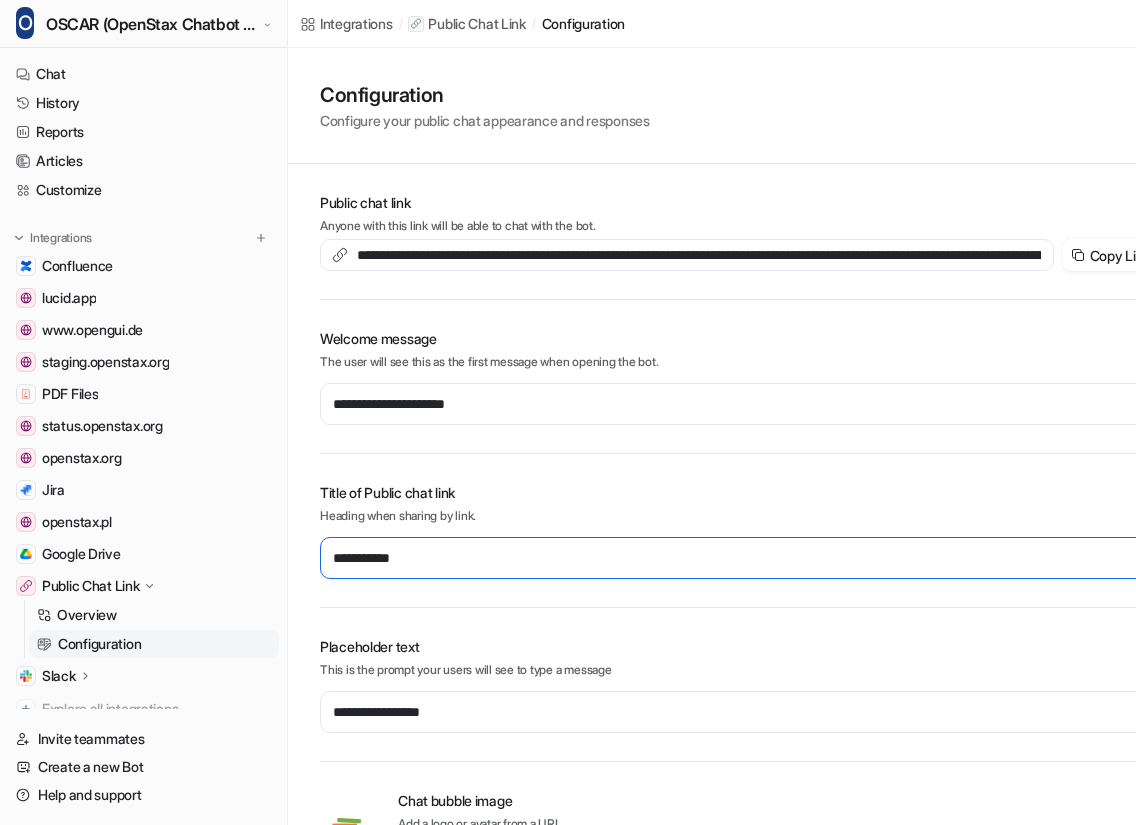 type on "**********" 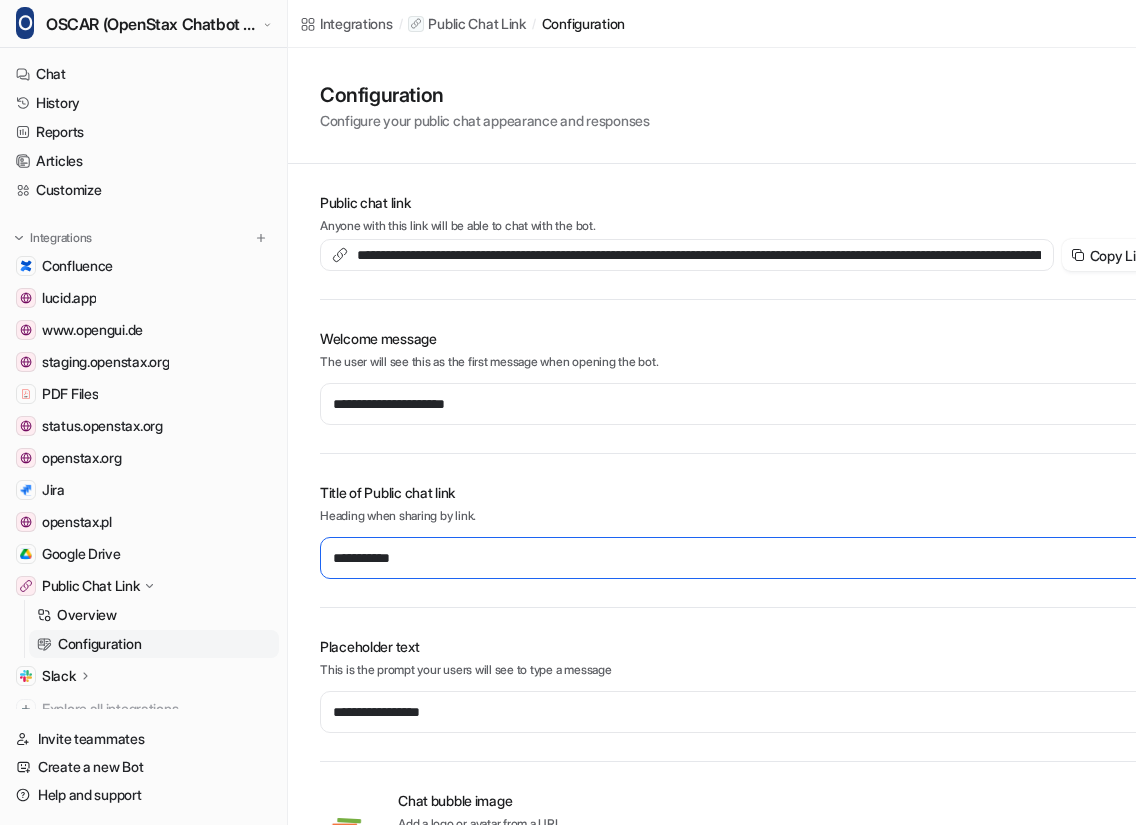 type on "**********" 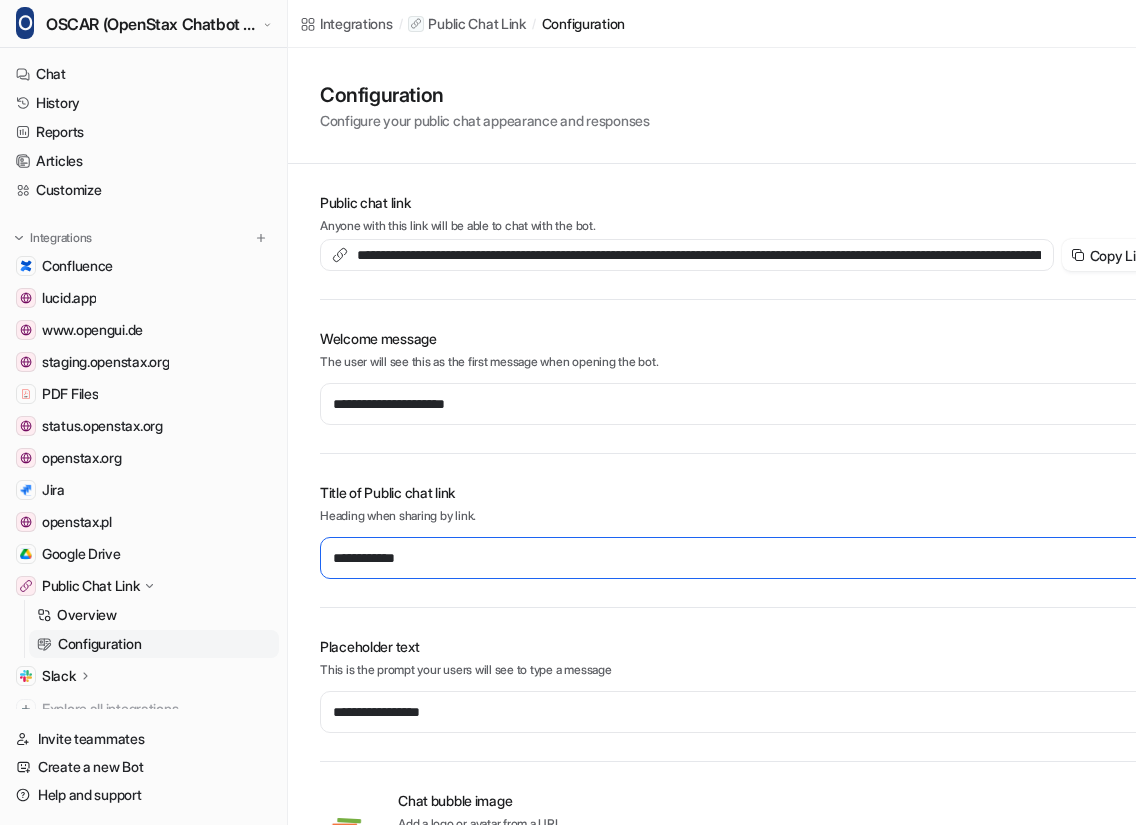 type on "**********" 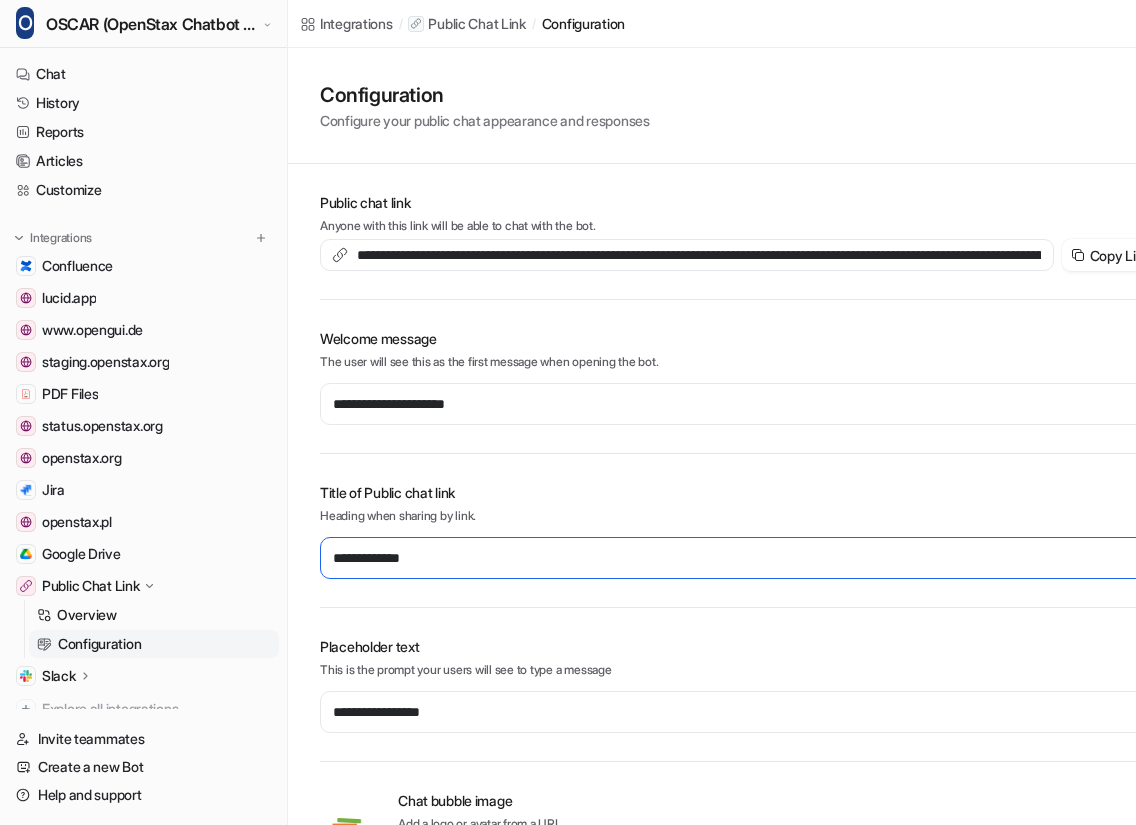 type on "**********" 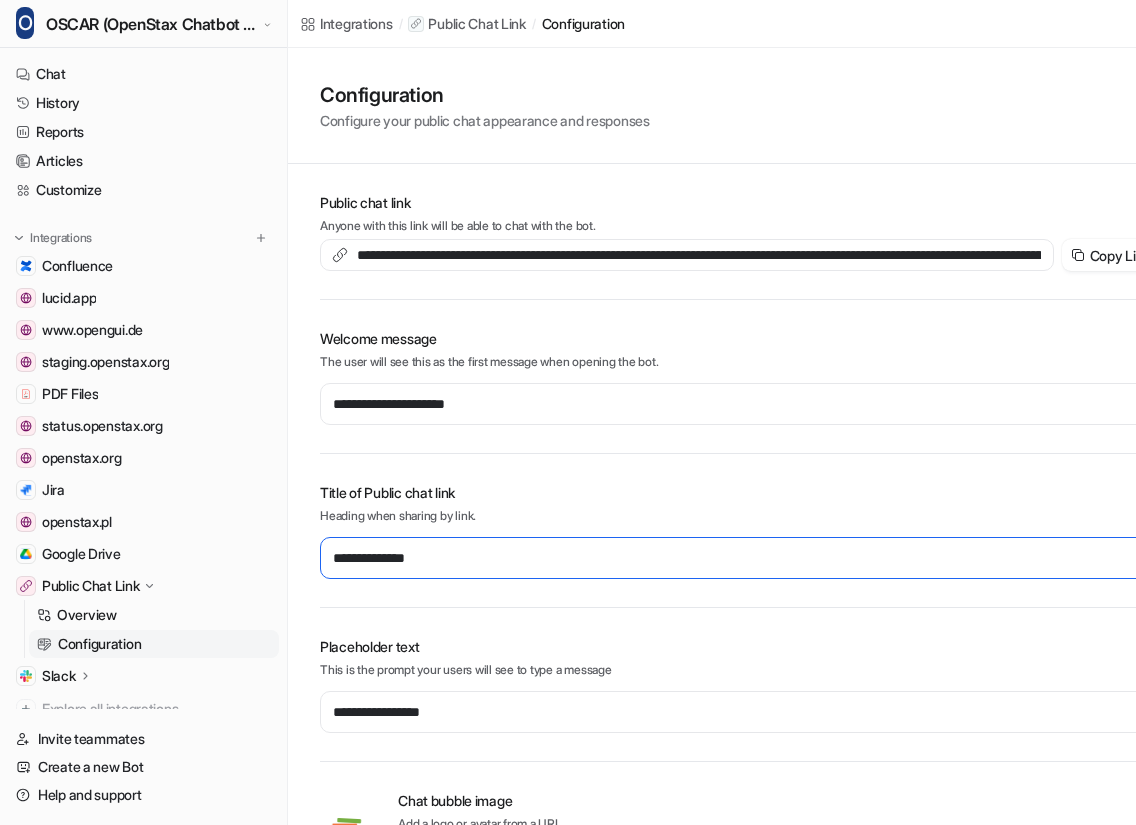 type on "**********" 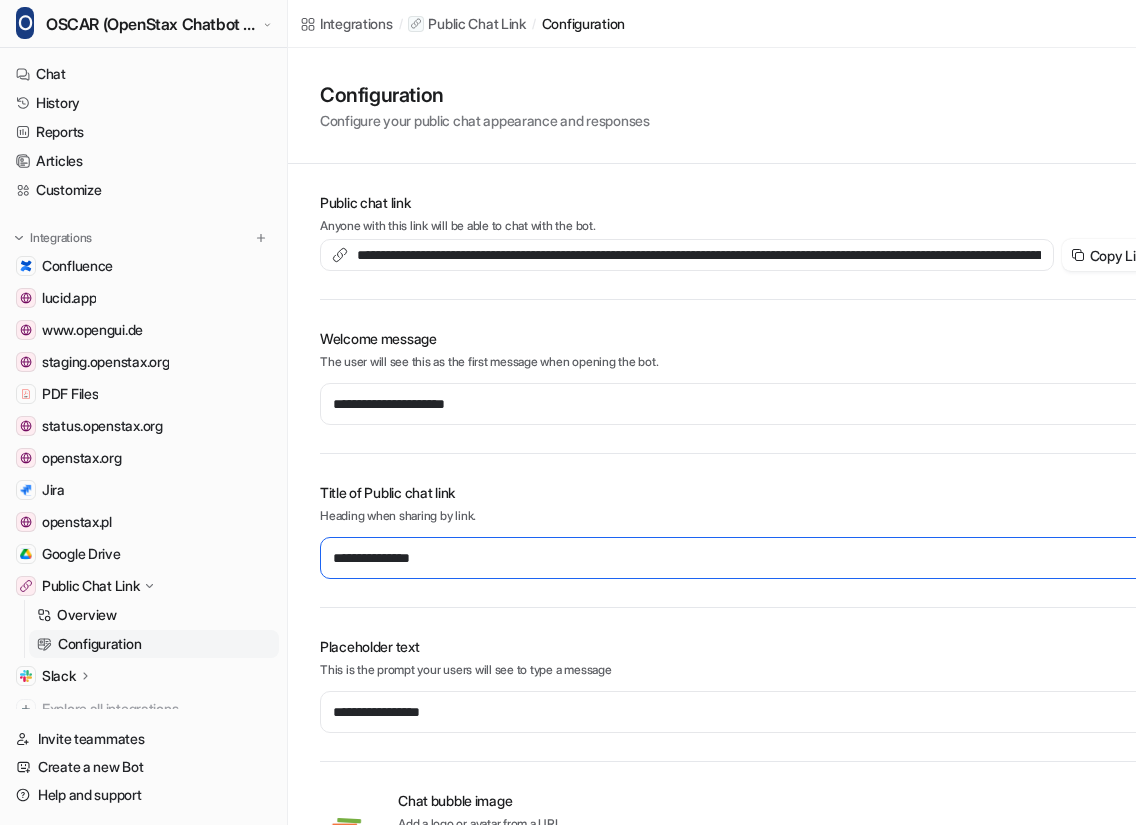 type on "**********" 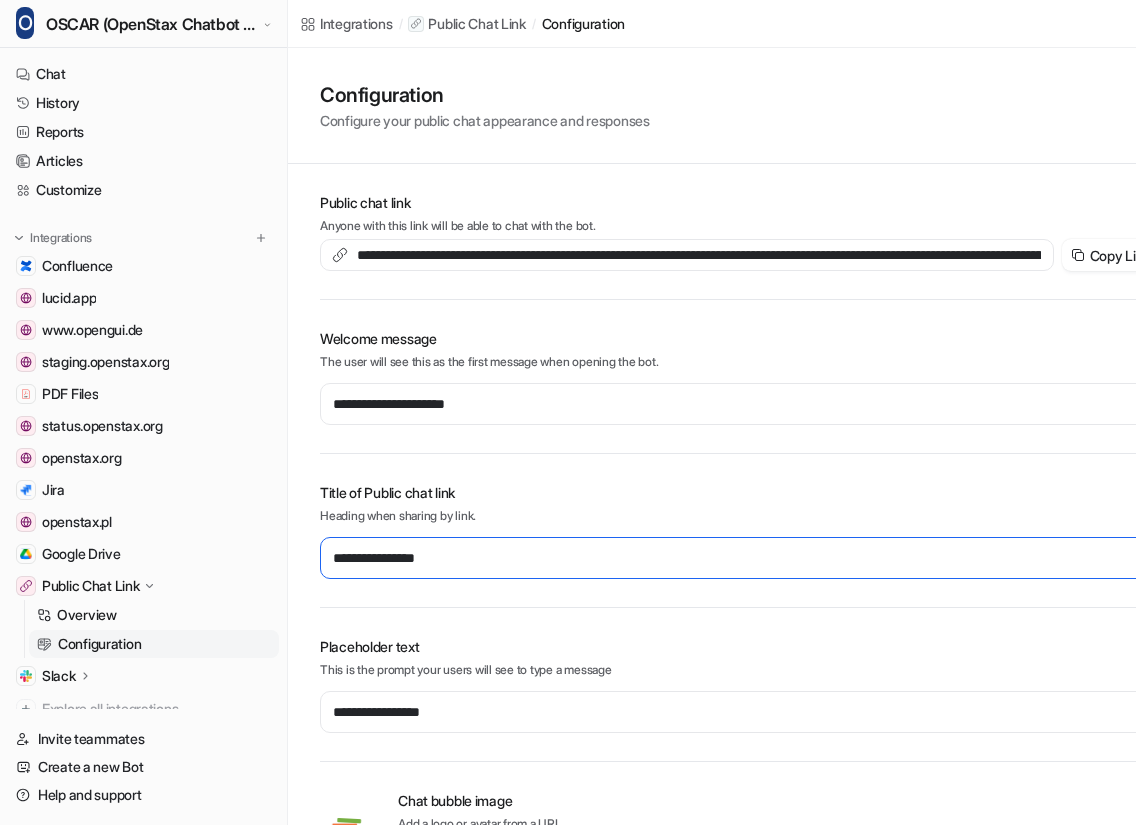 type on "**********" 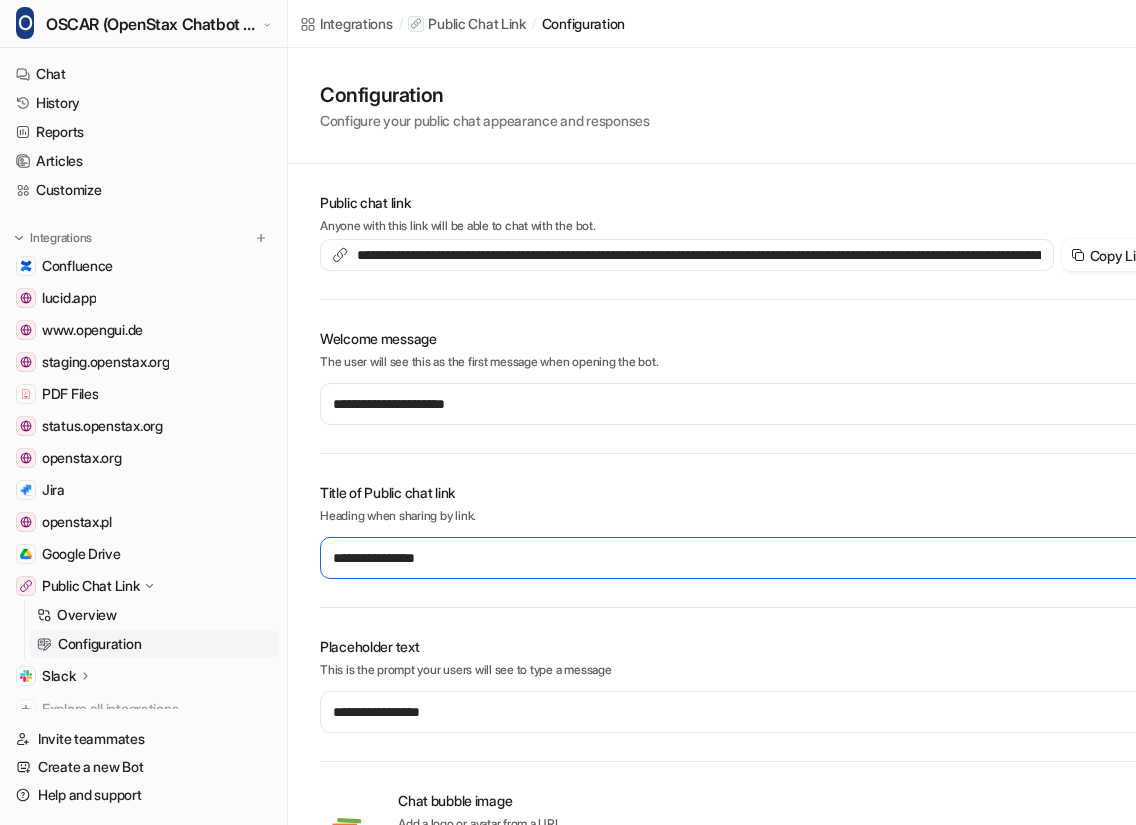 type on "**********" 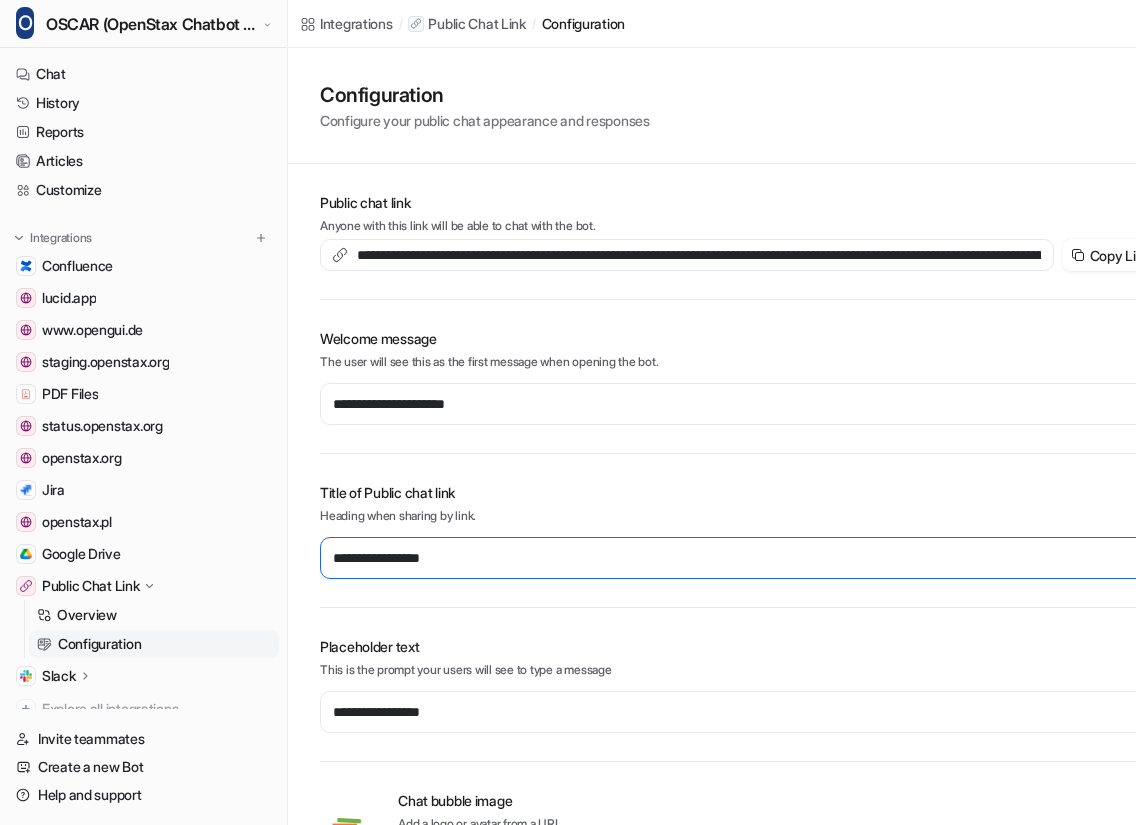 type on "**********" 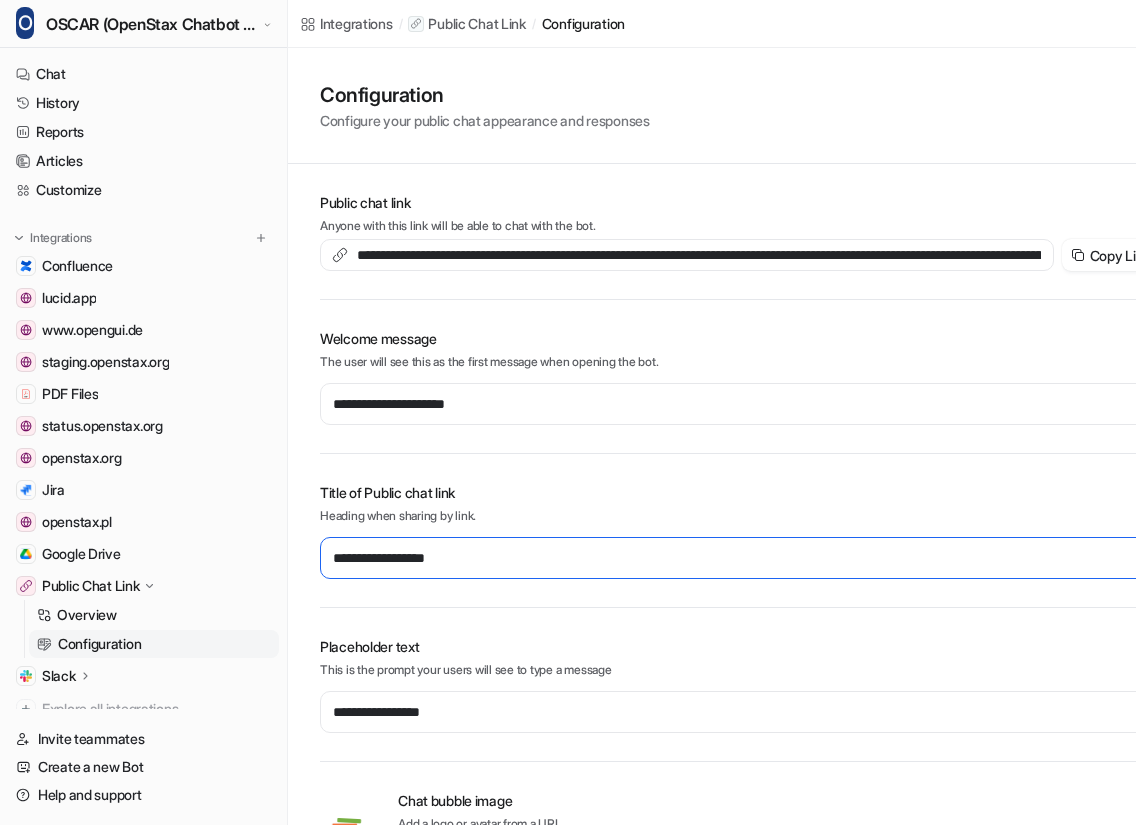 type on "**********" 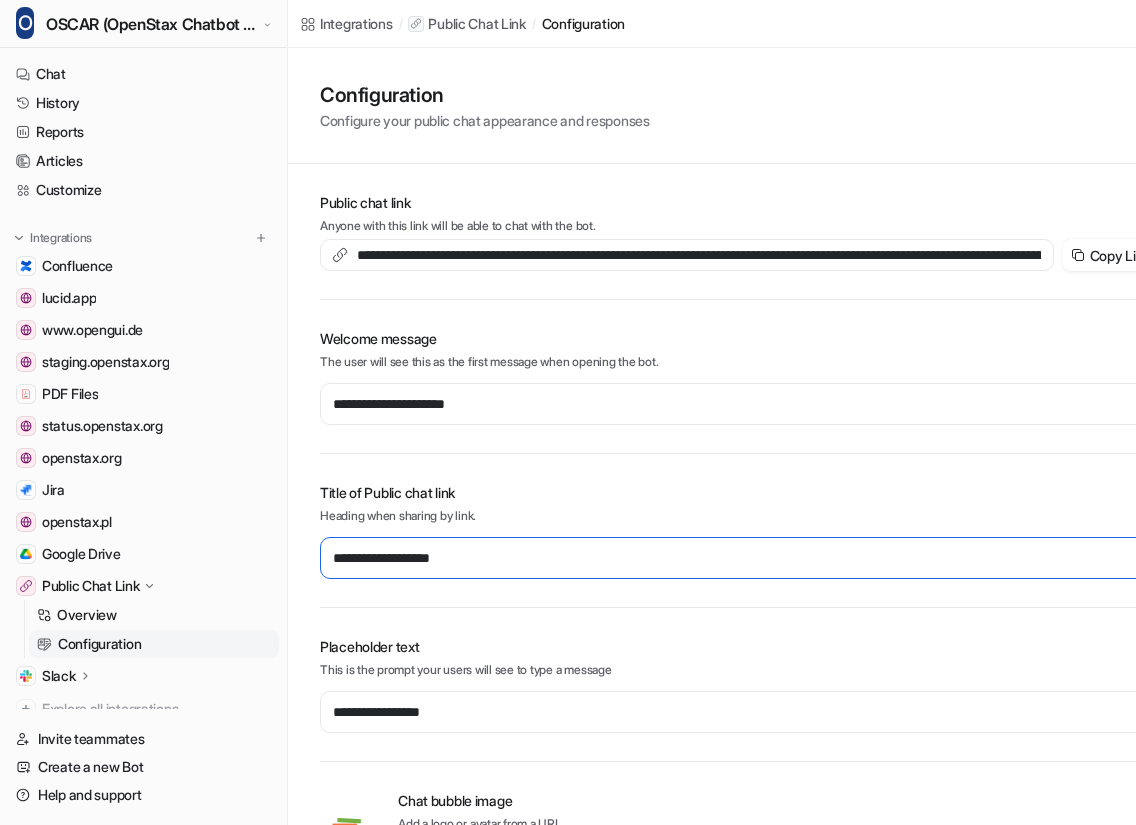 type on "**********" 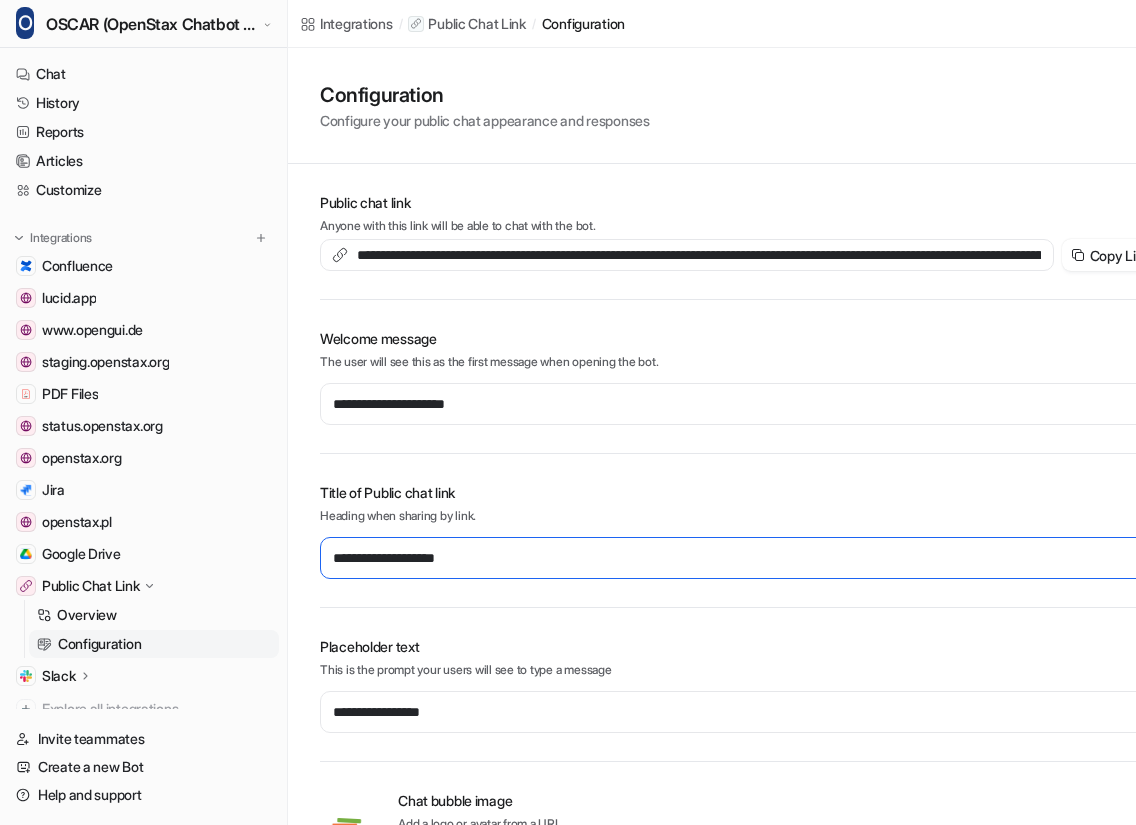 type on "**********" 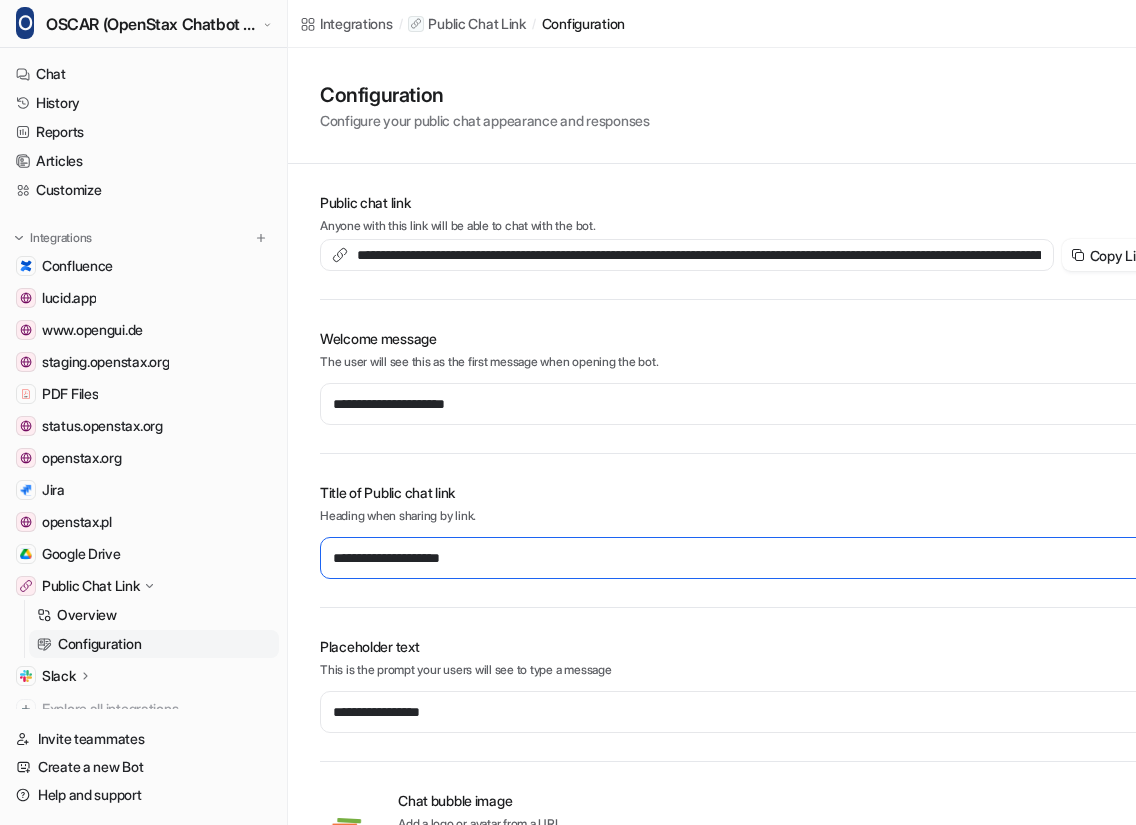 type on "**********" 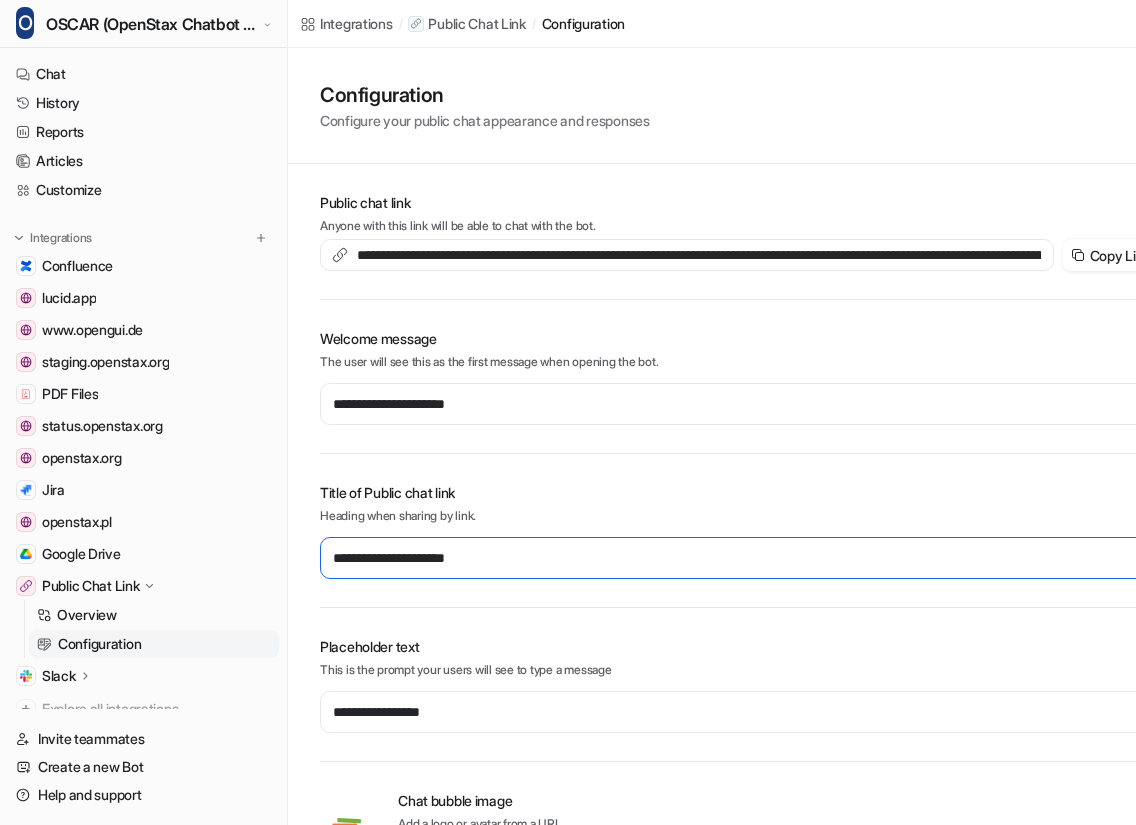 type on "**********" 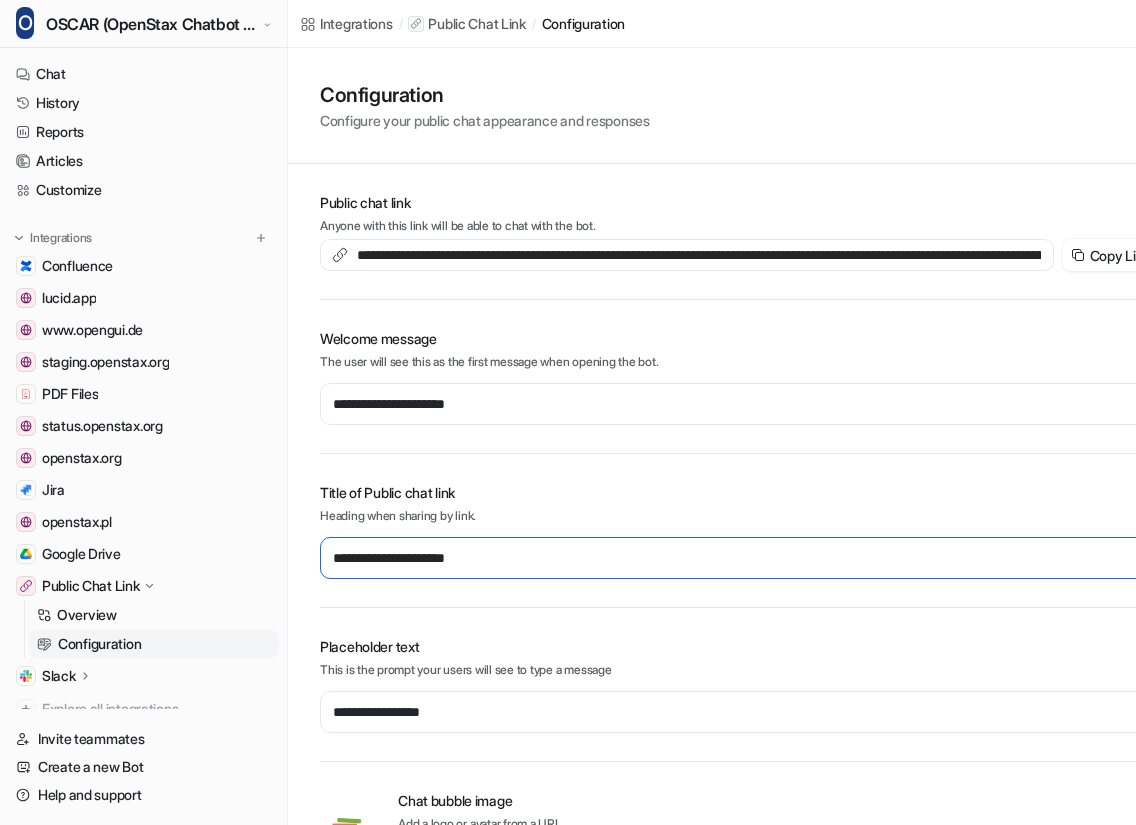 type on "**********" 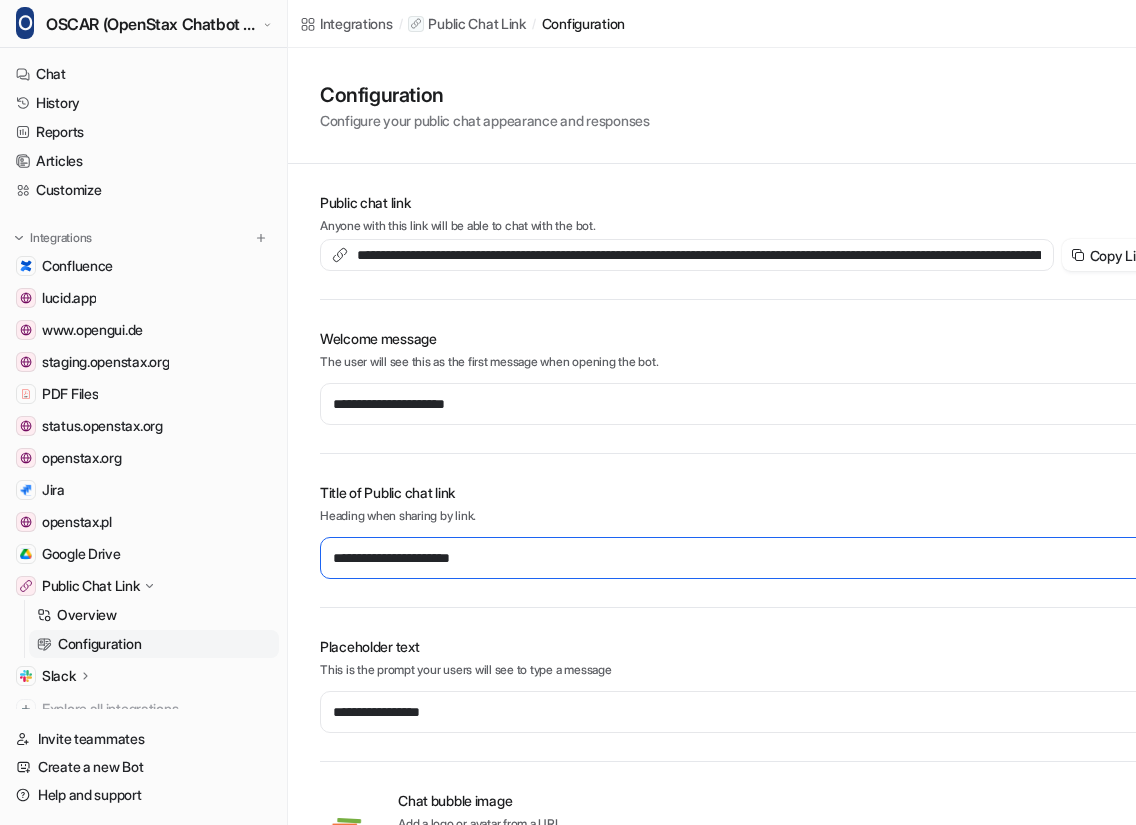 type on "**********" 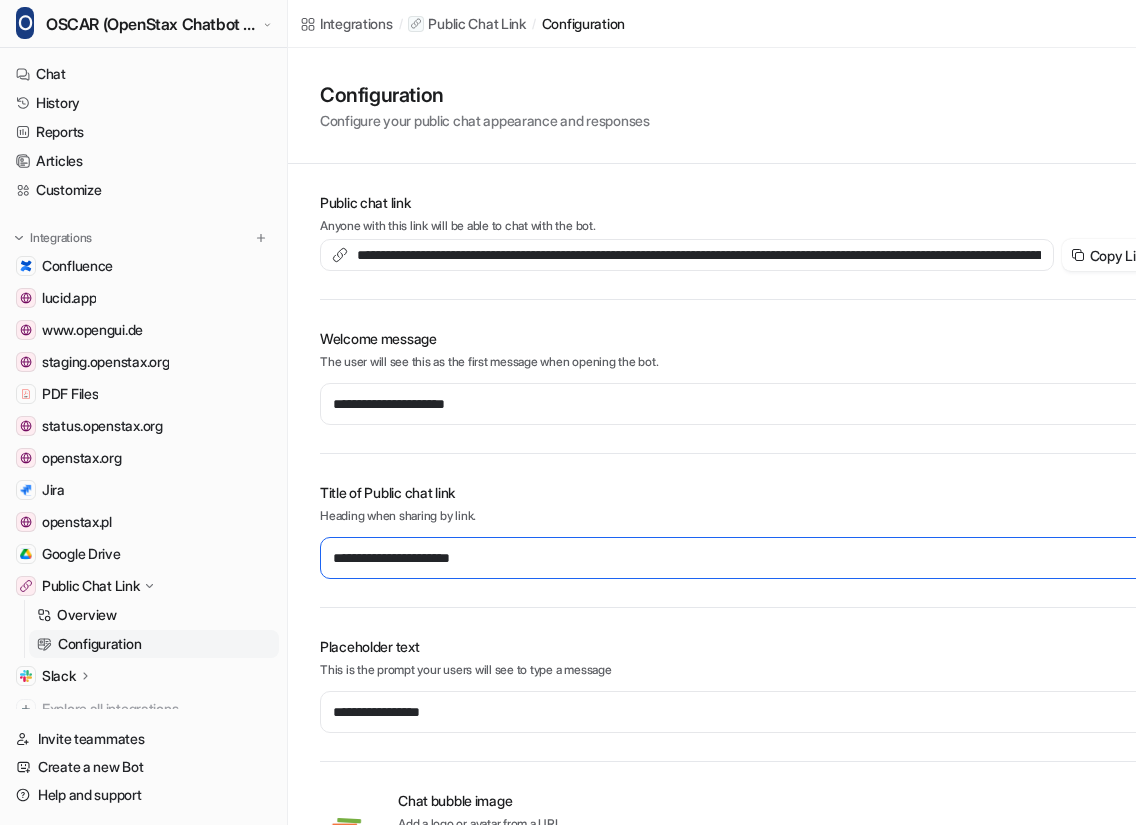 type on "**********" 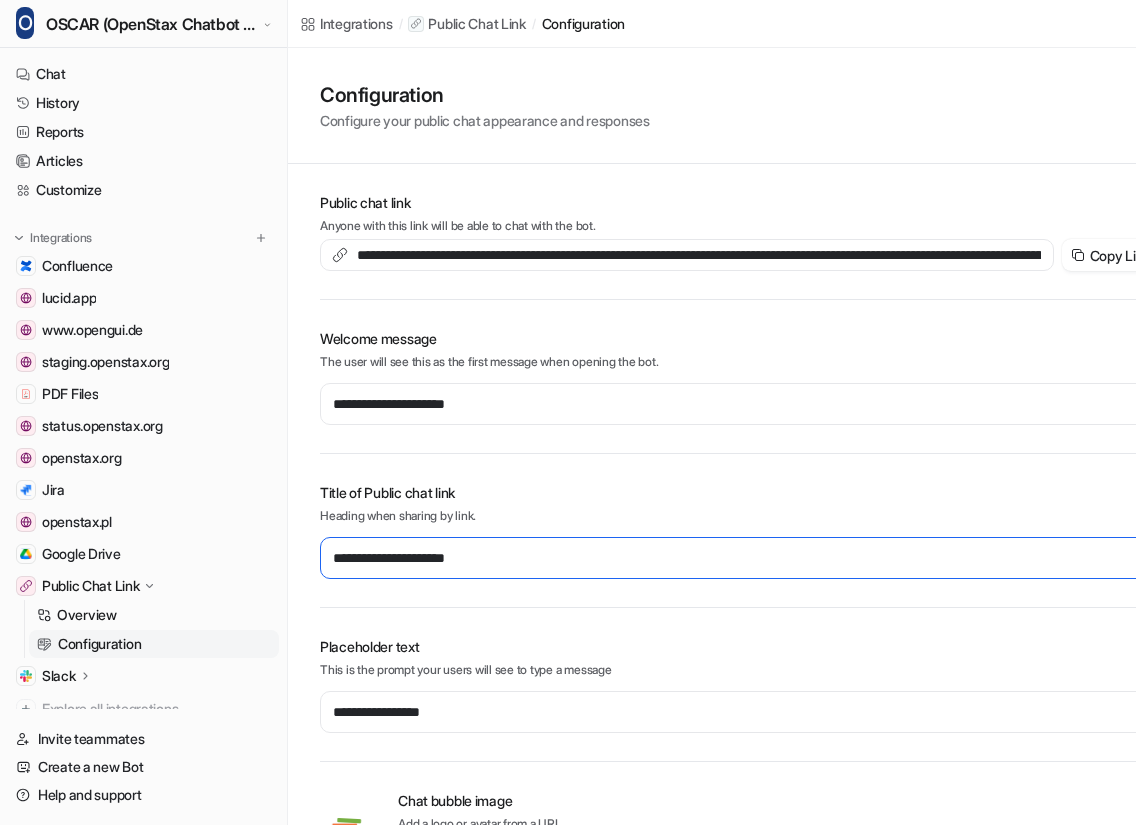 type on "**********" 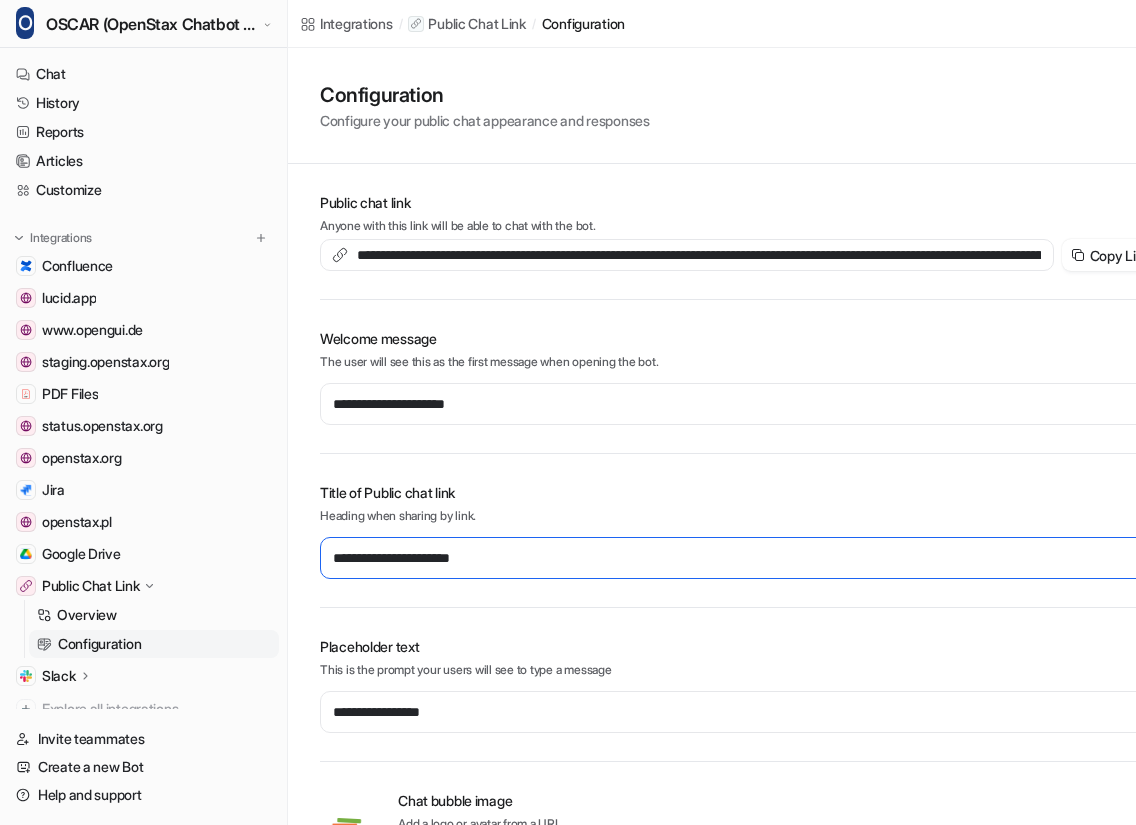 type on "**********" 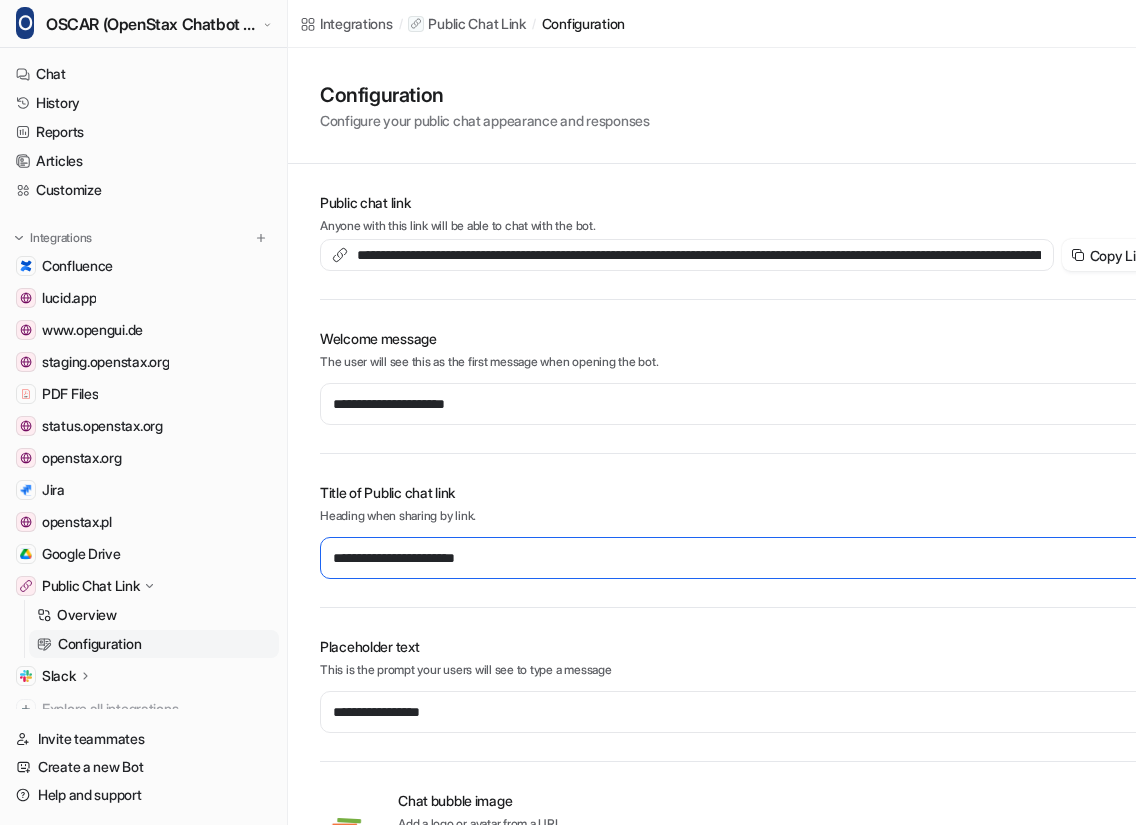 type on "**********" 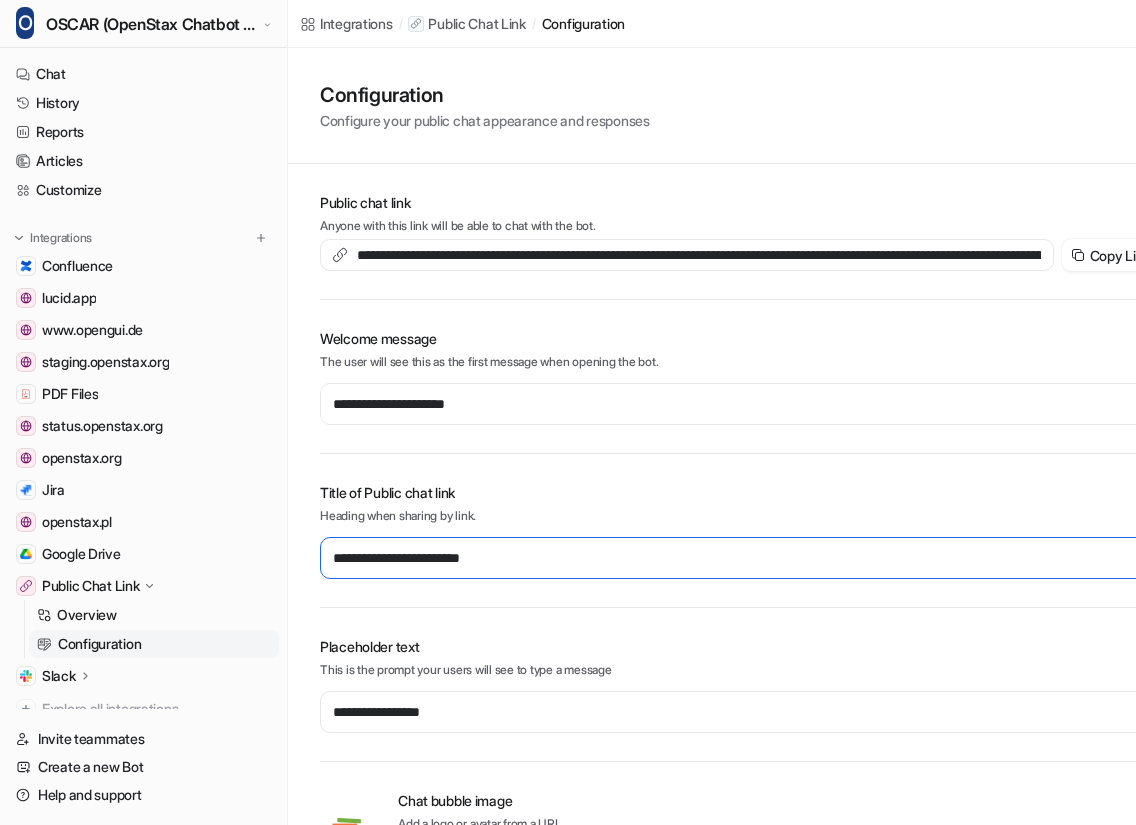 type on "**********" 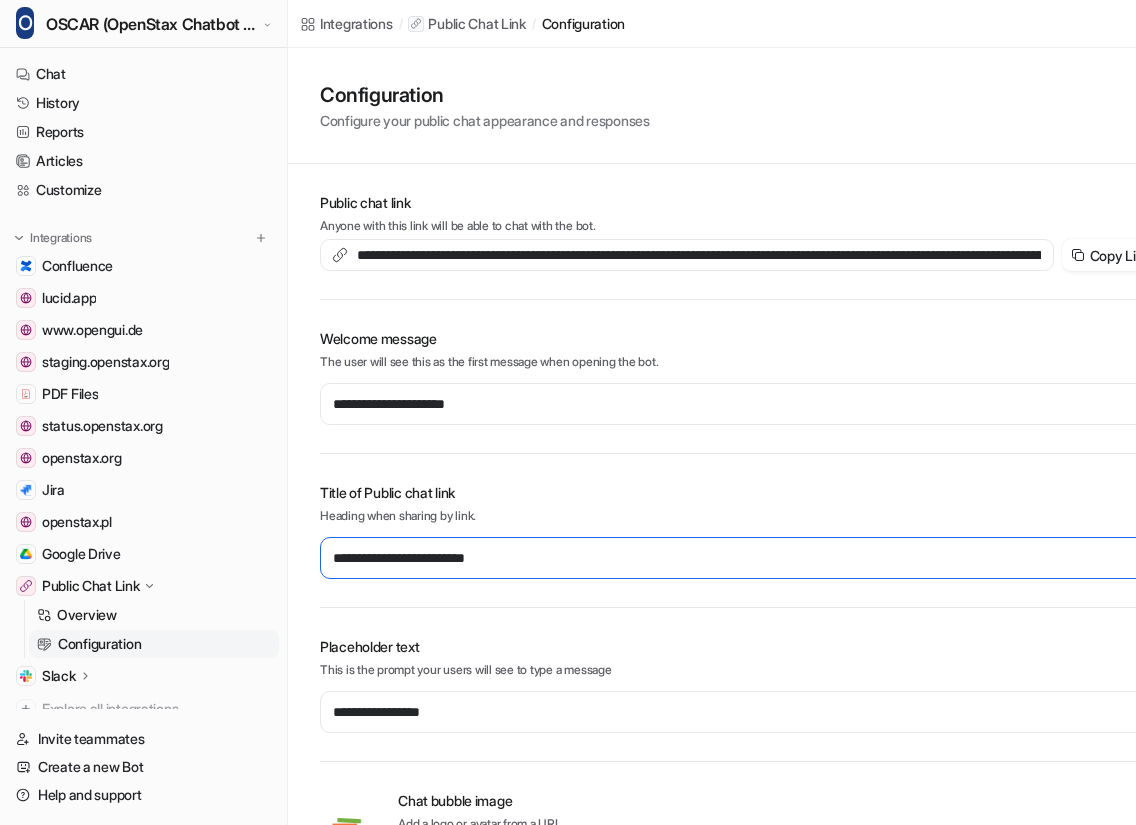 type on "**********" 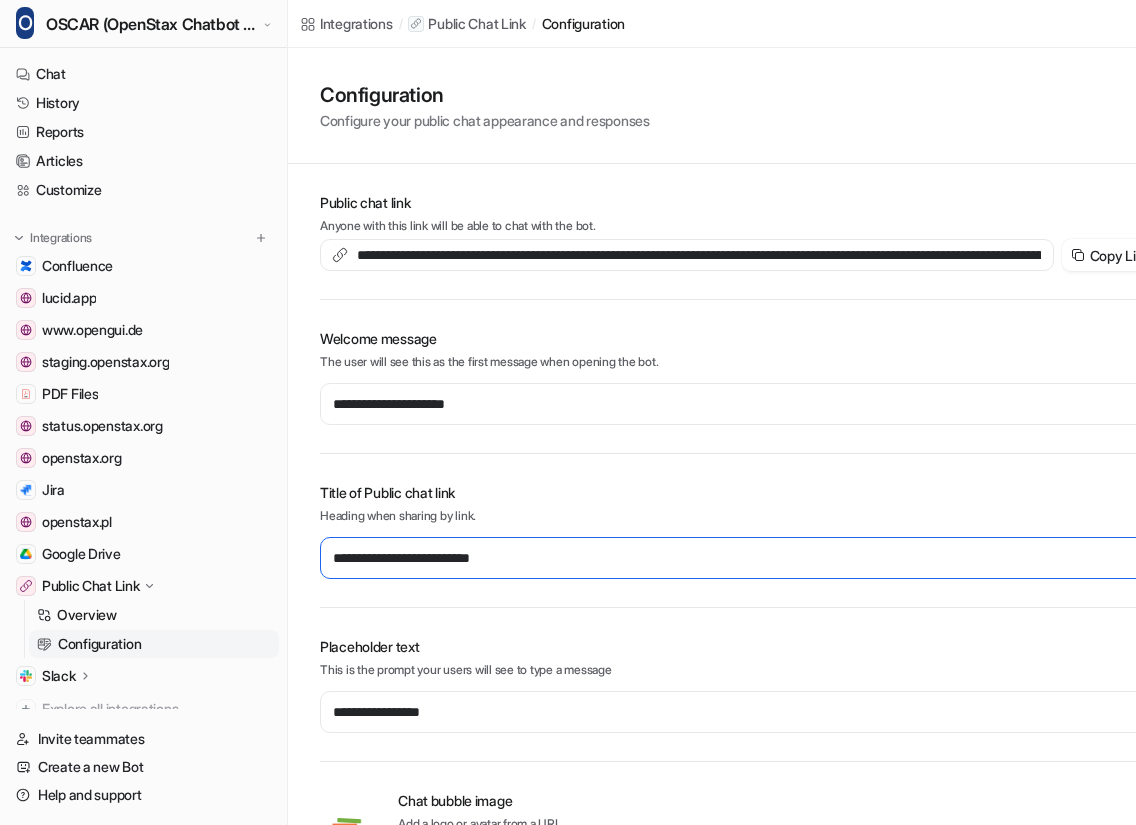 type on "**********" 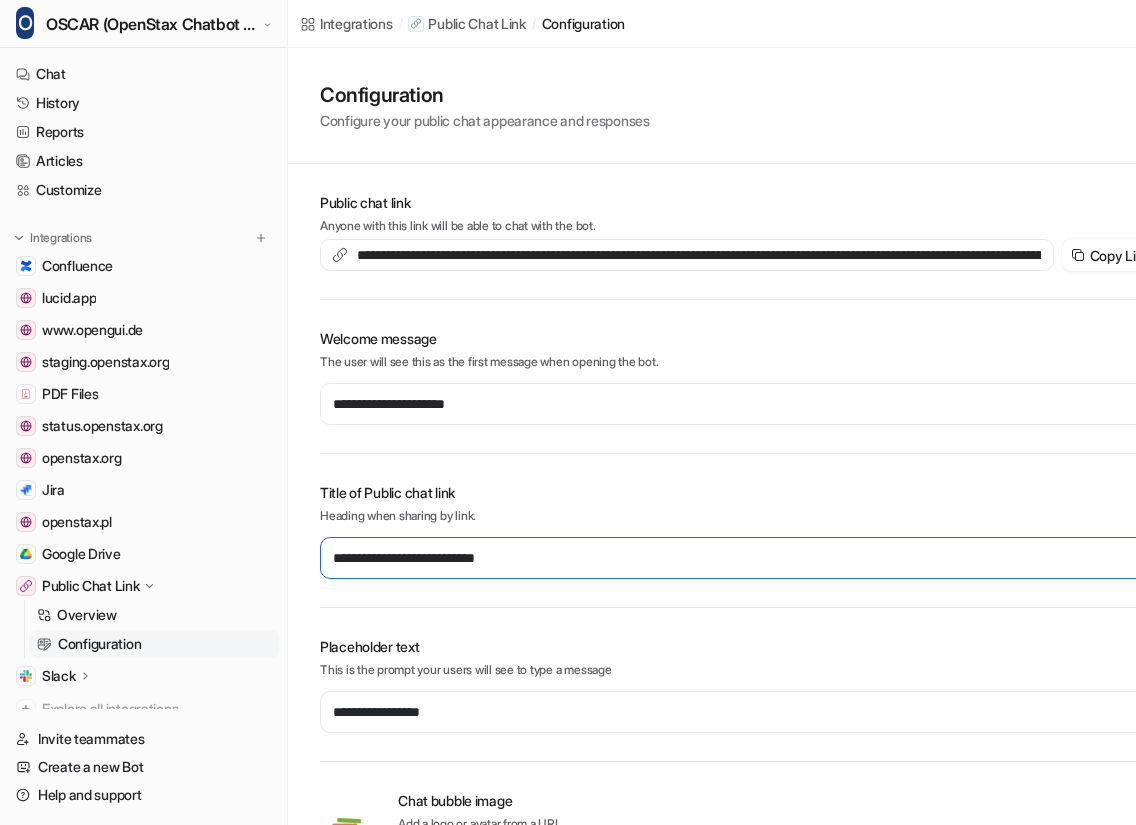 type on "**********" 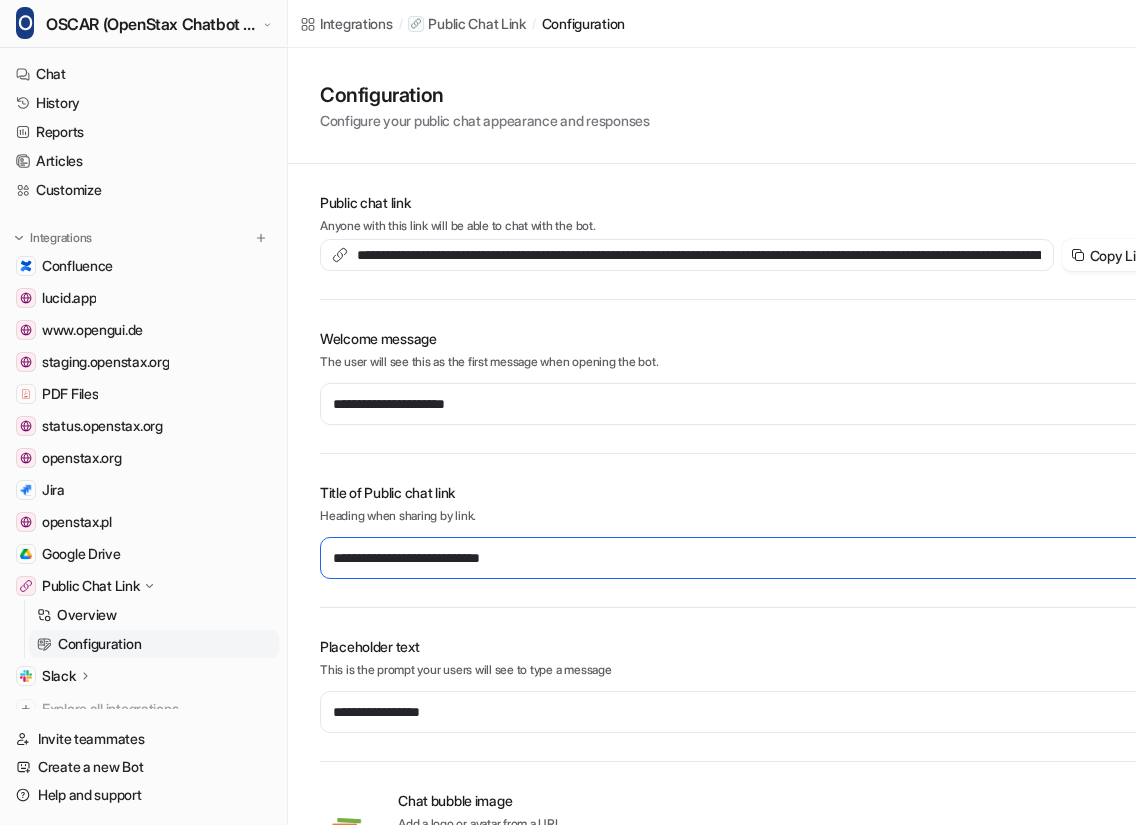 type on "**********" 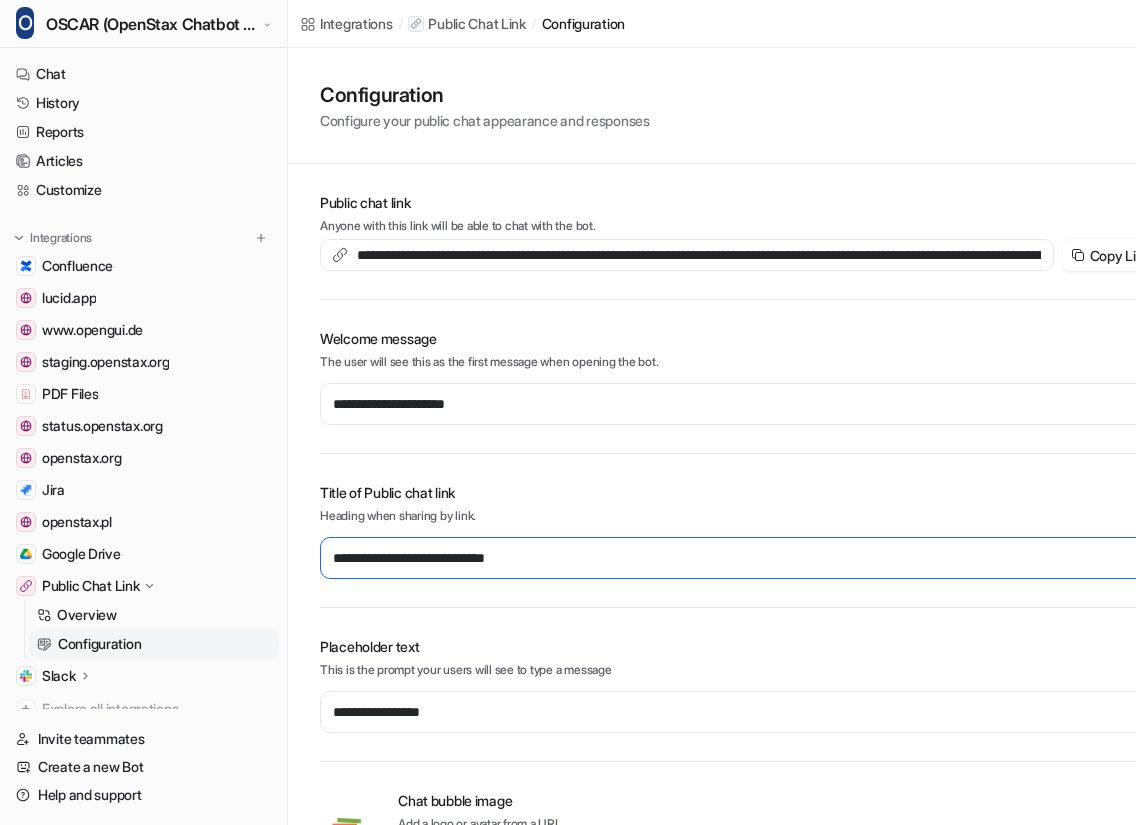 type on "**********" 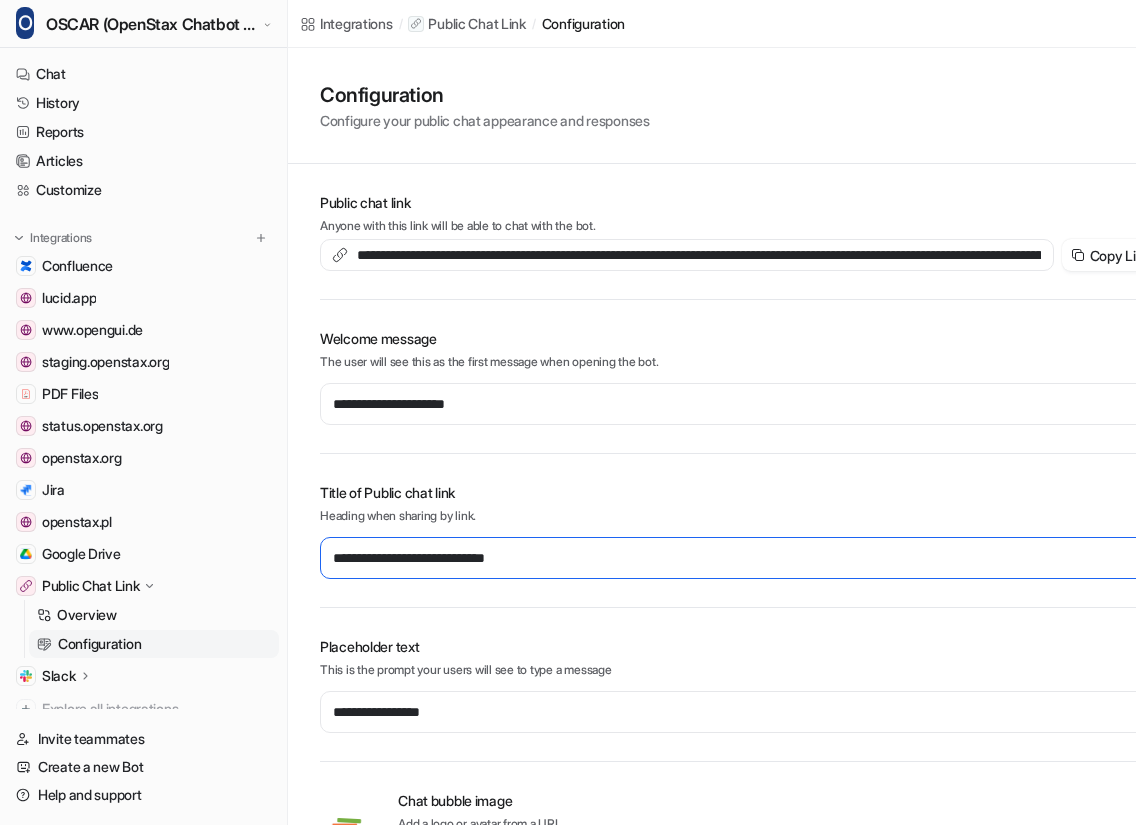 type on "**********" 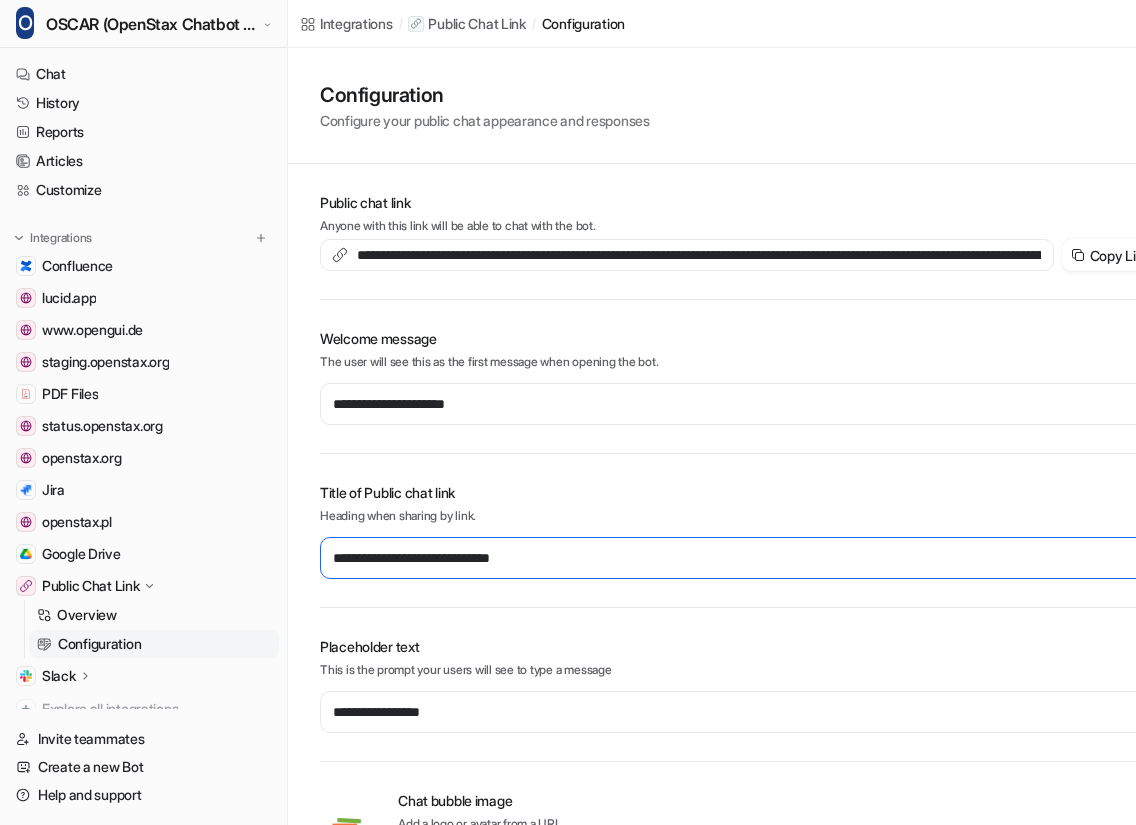 type on "**********" 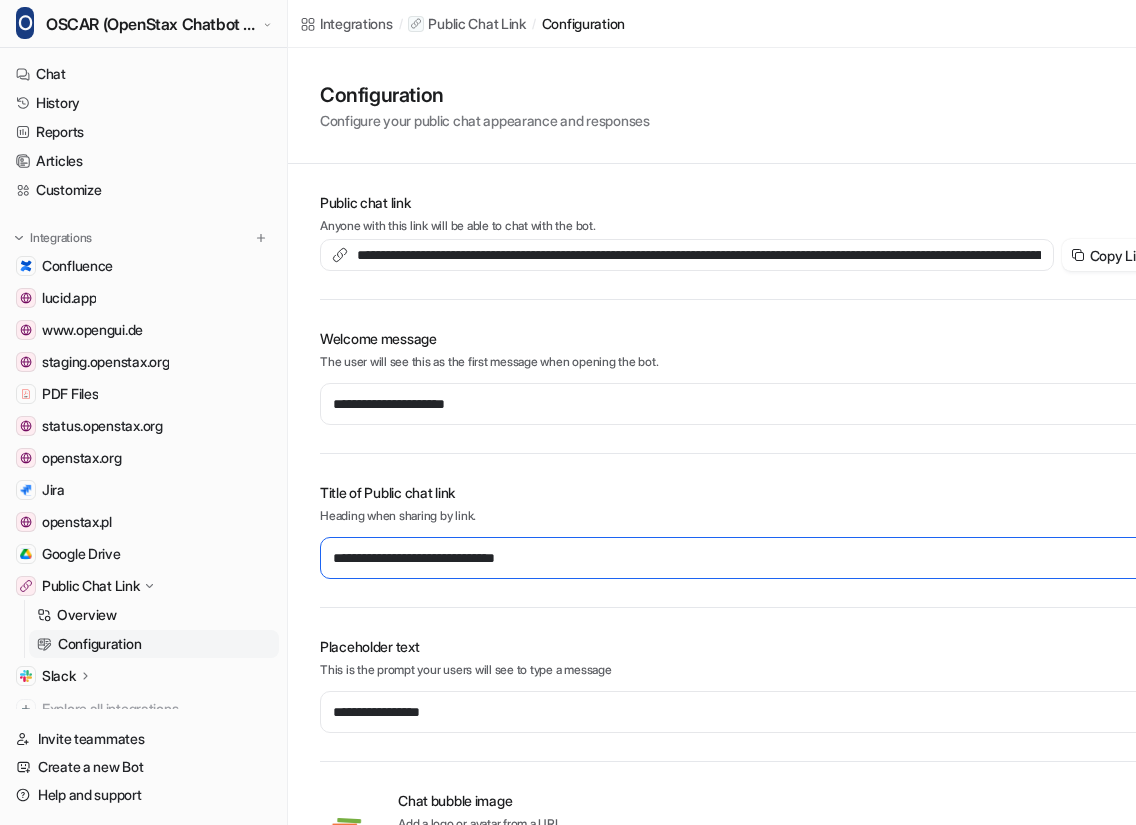 type on "**********" 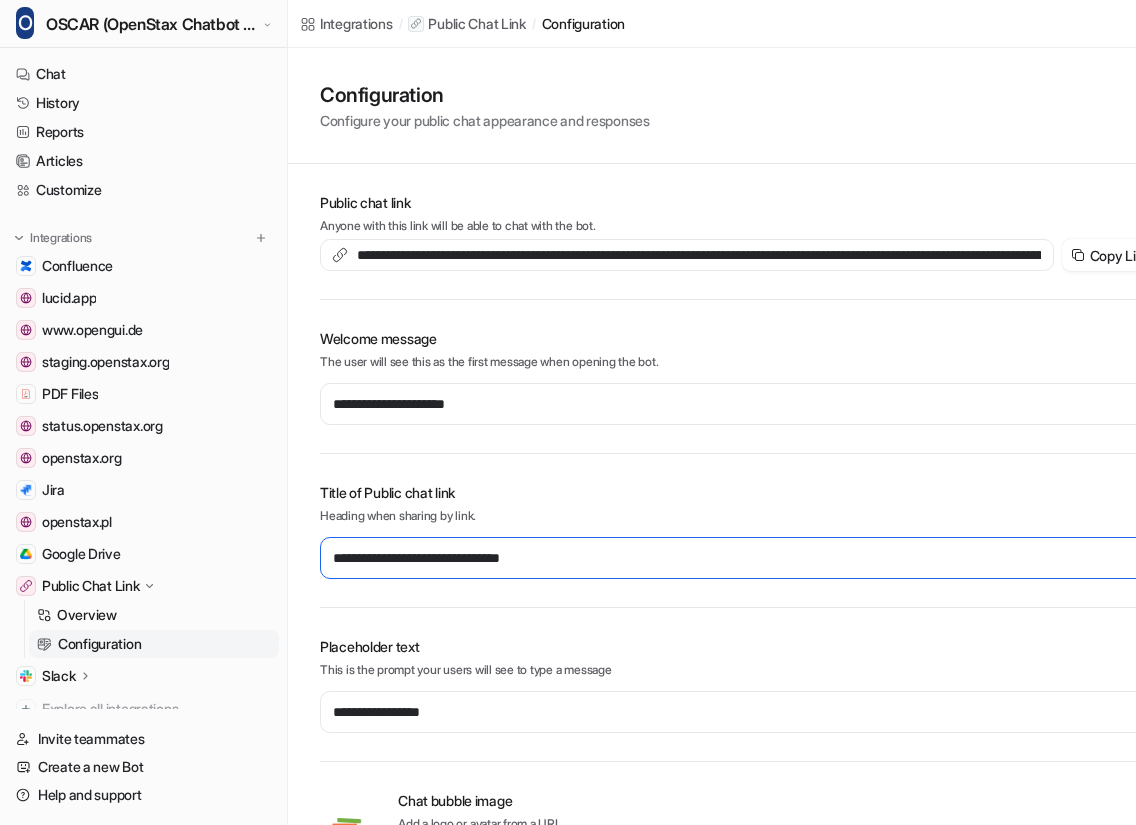 type on "**********" 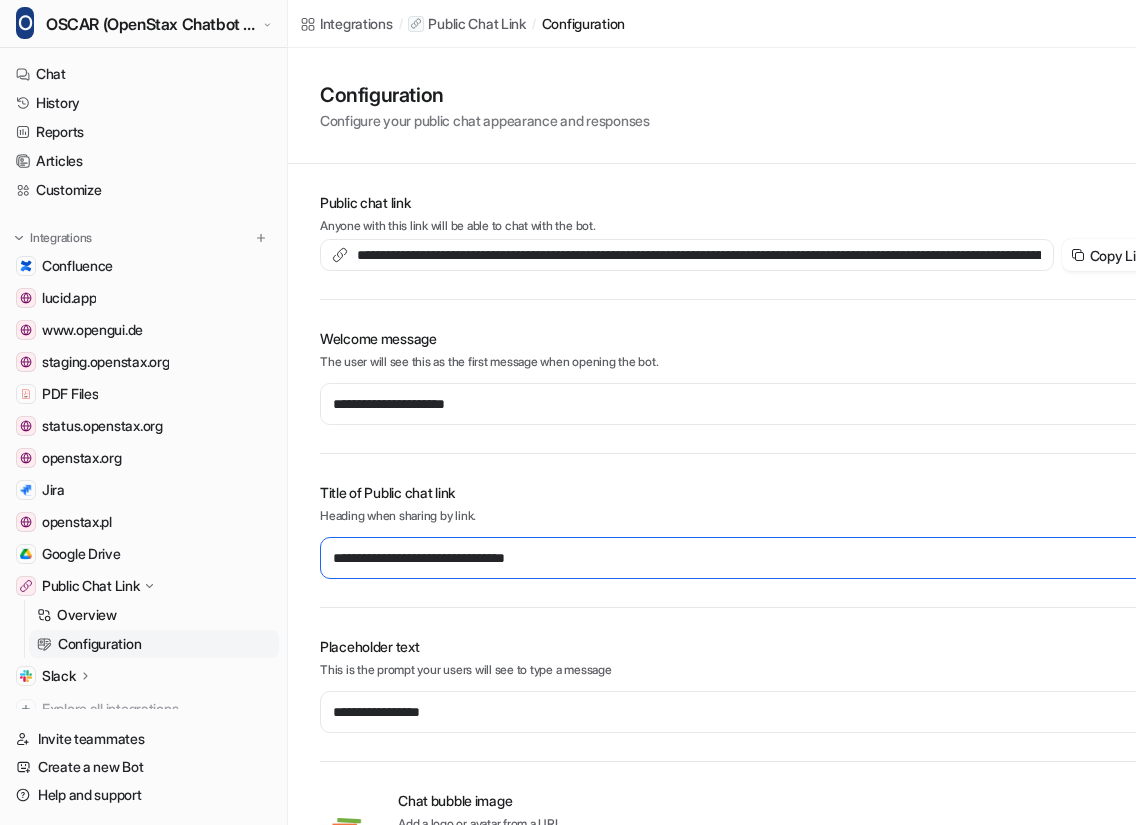 type on "**********" 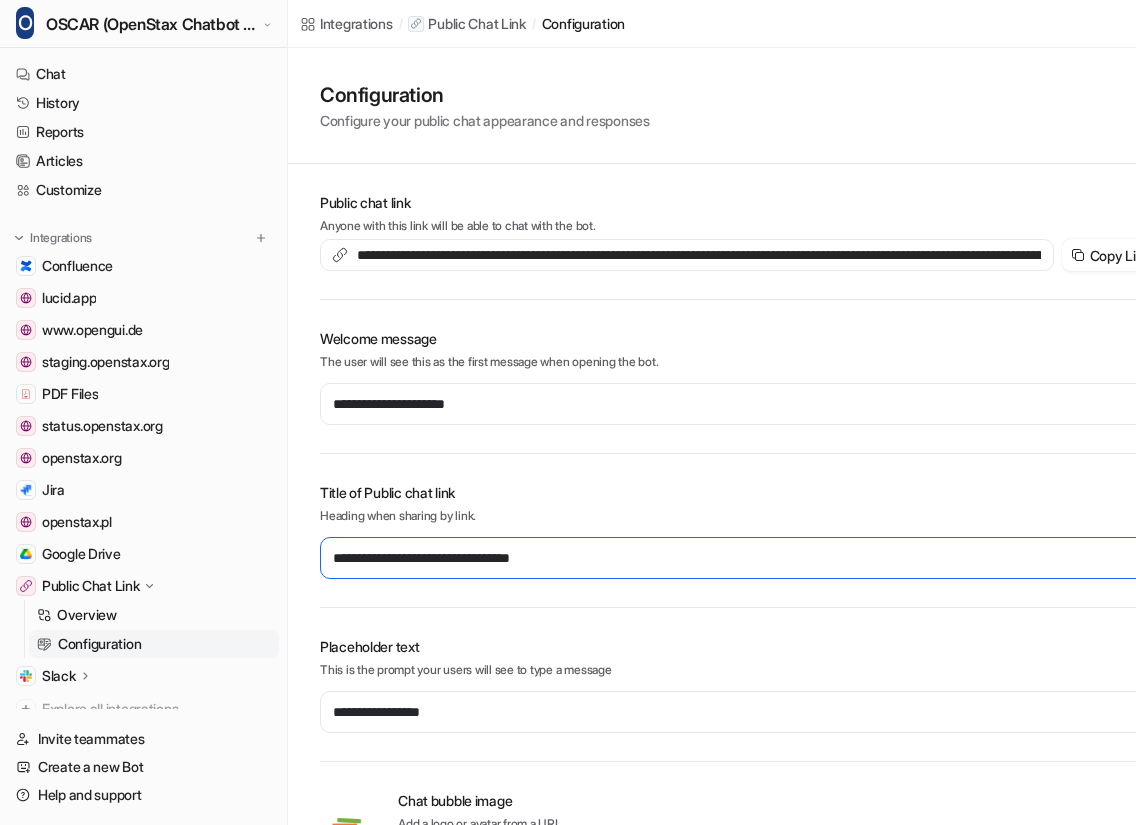 type on "**********" 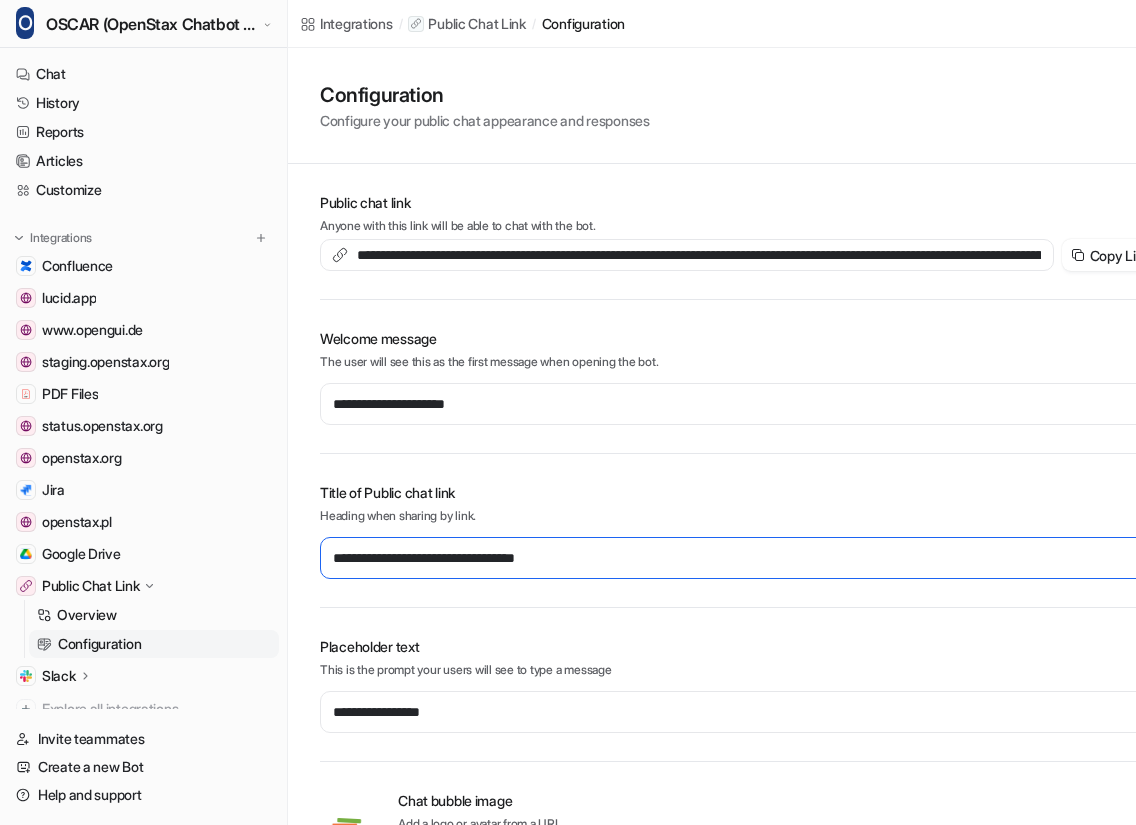 type on "**********" 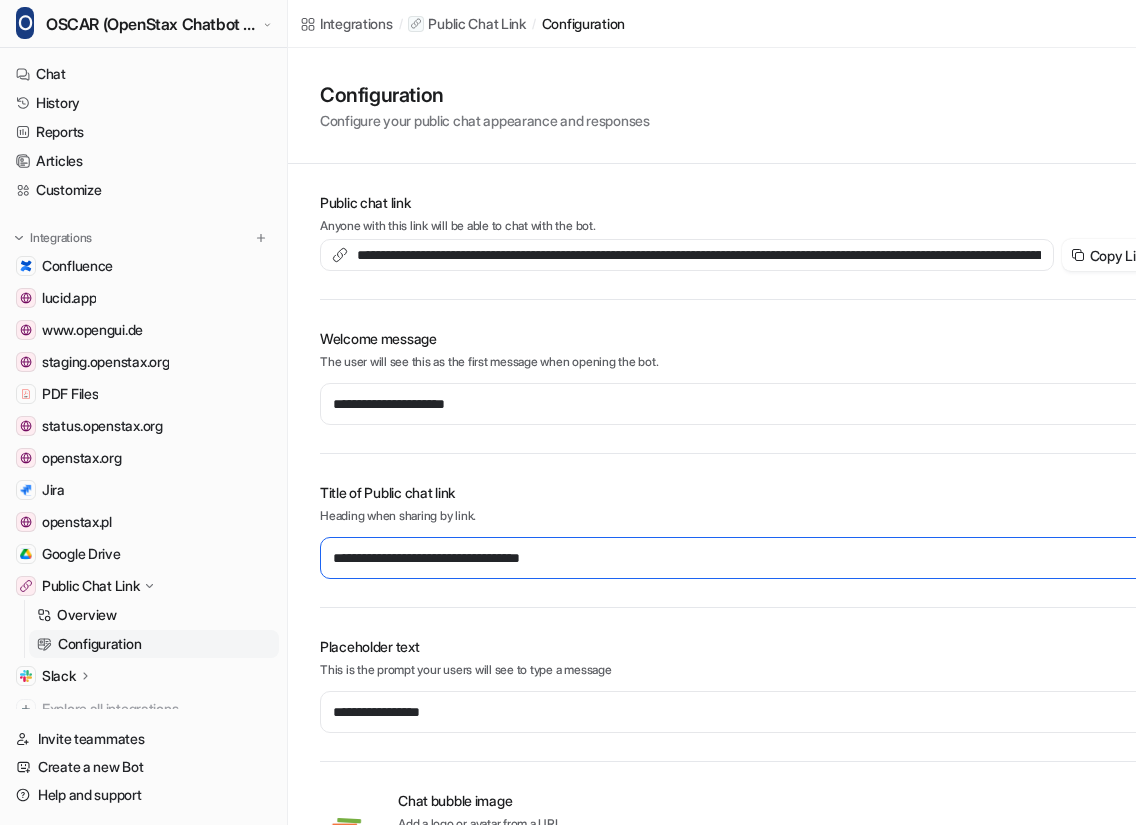 type on "**********" 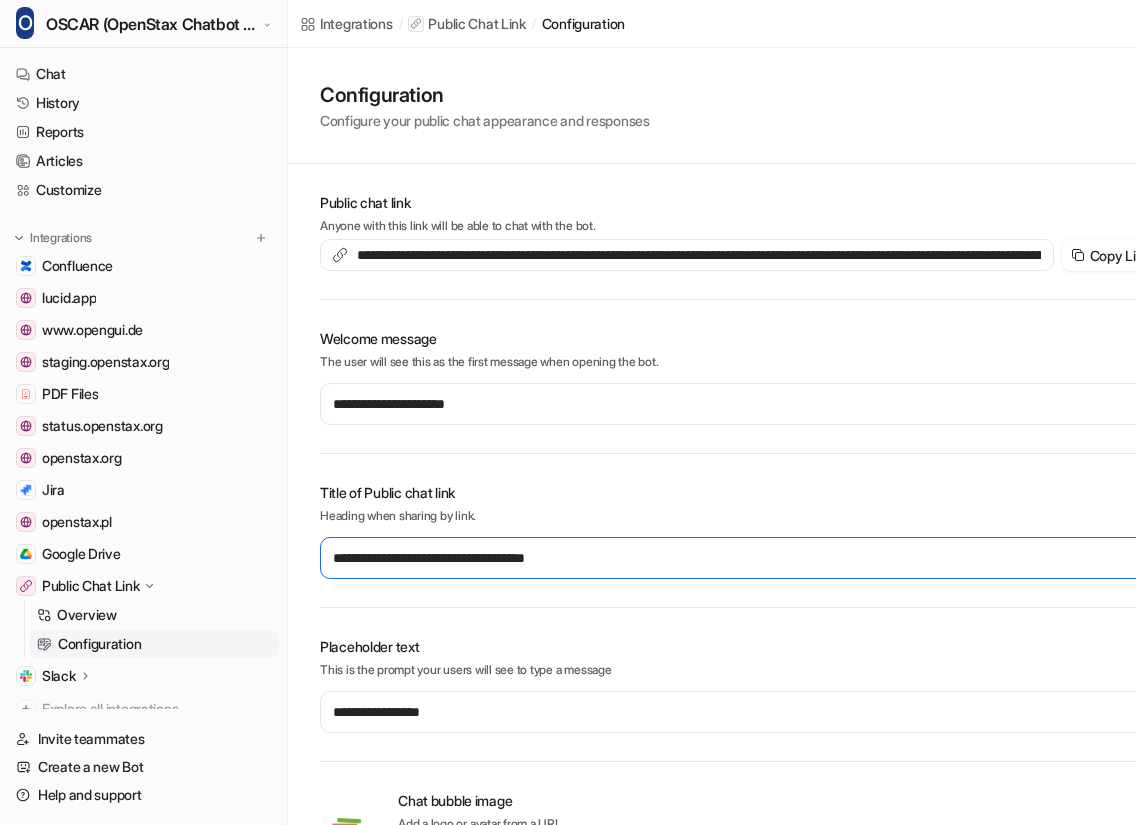 type on "**********" 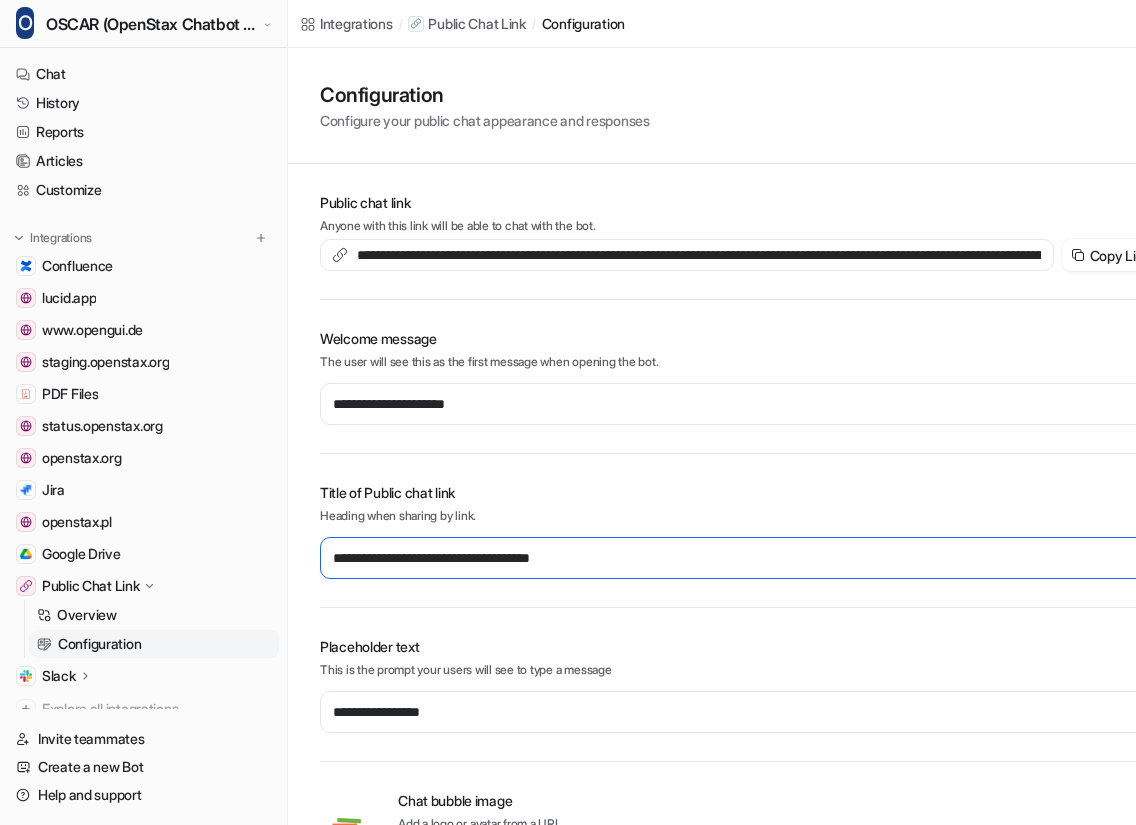 type on "**********" 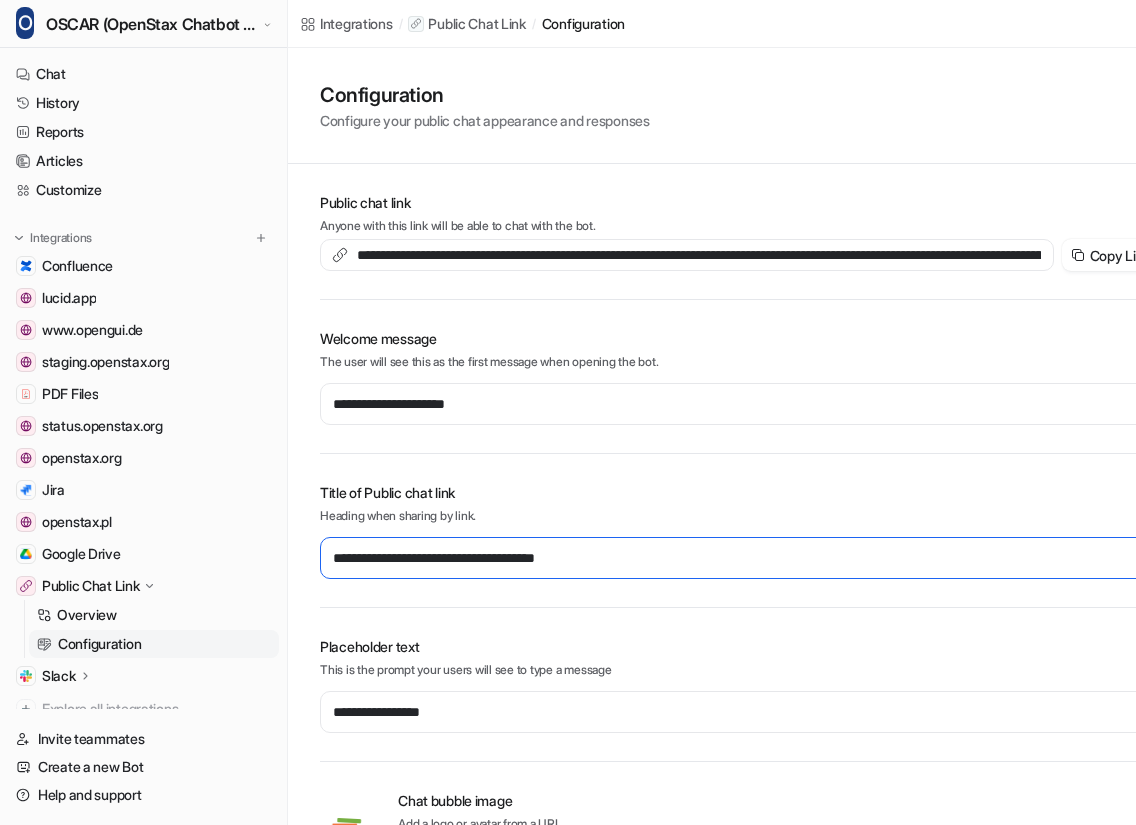 type on "**********" 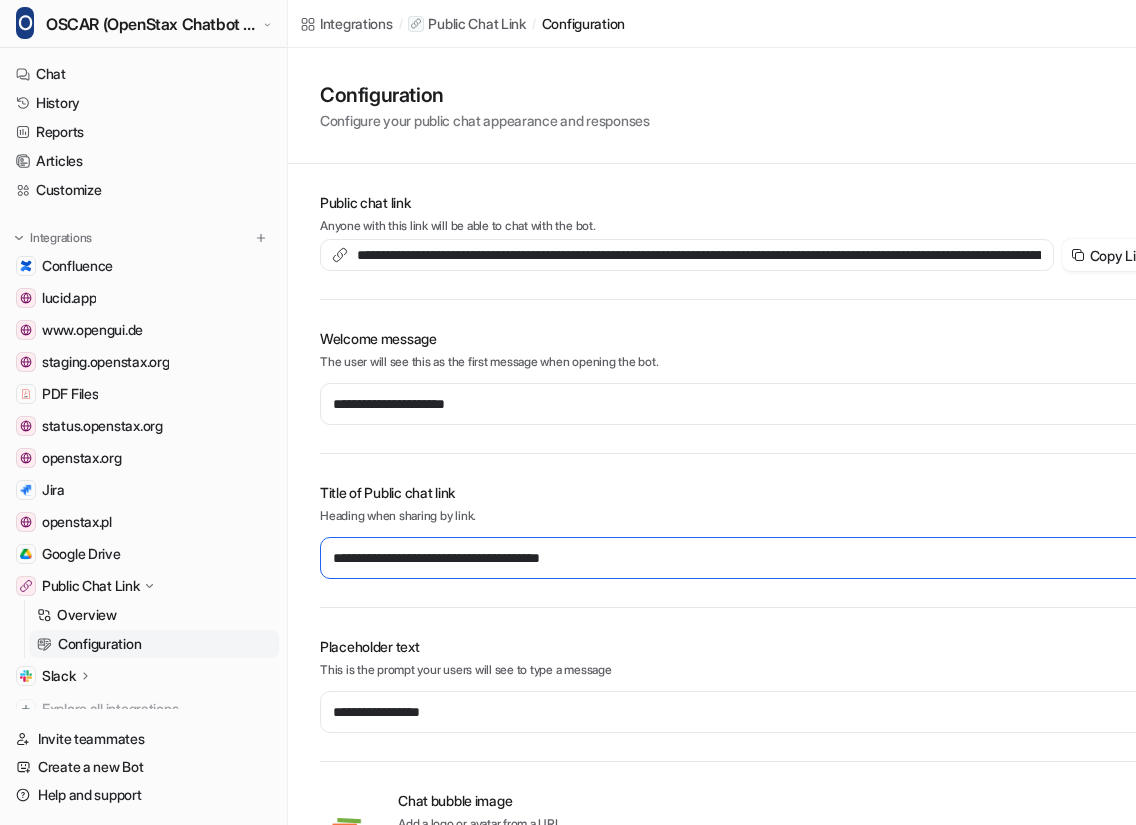 type on "**********" 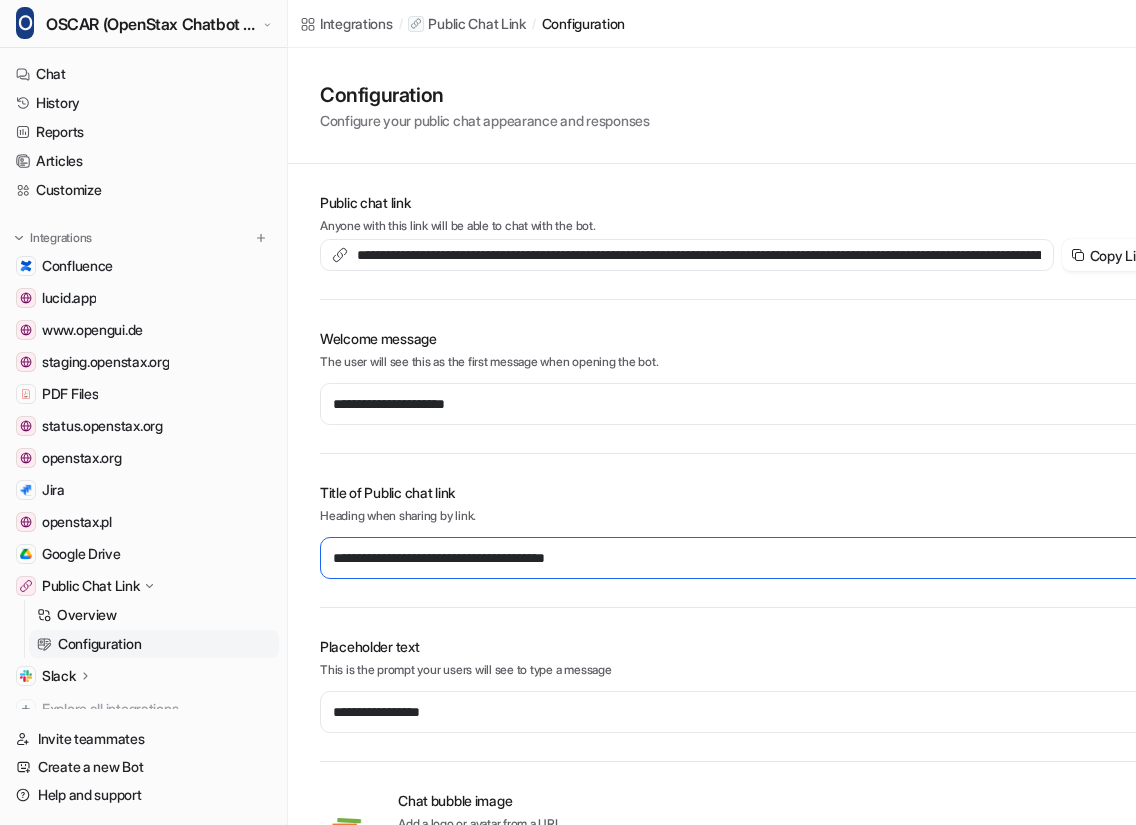 type on "**********" 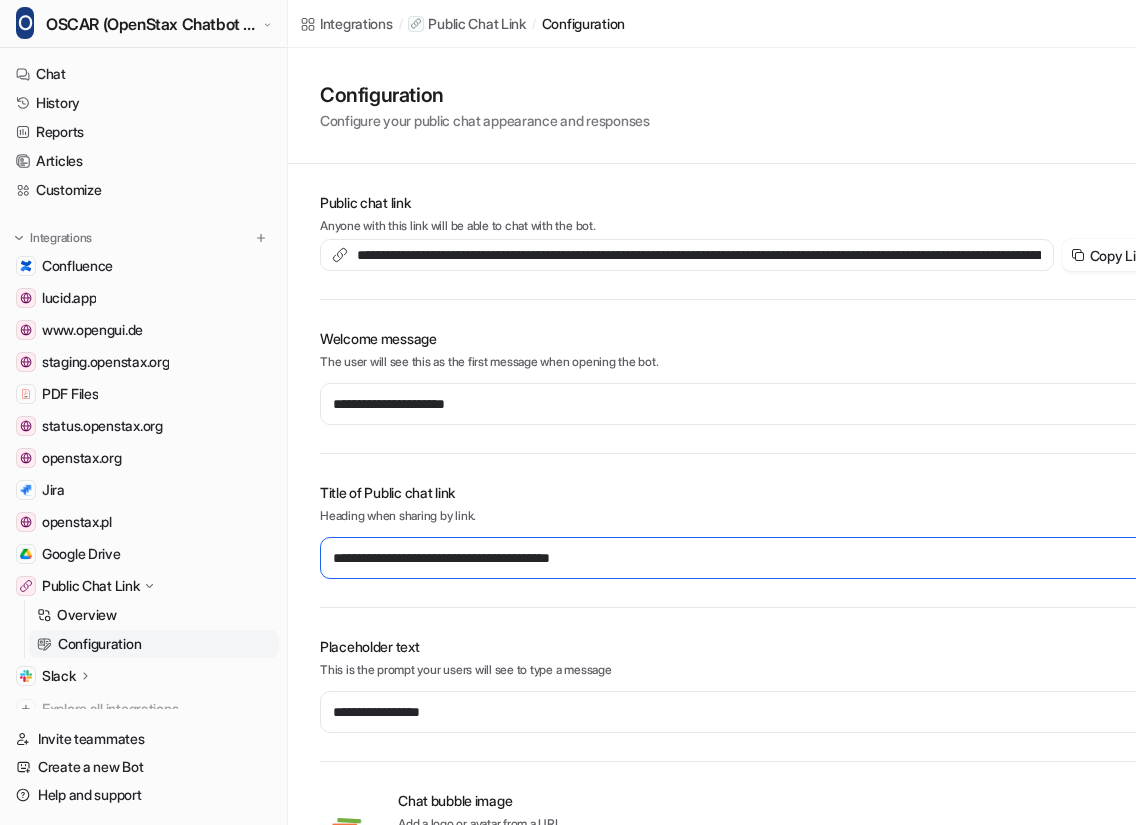 type on "**********" 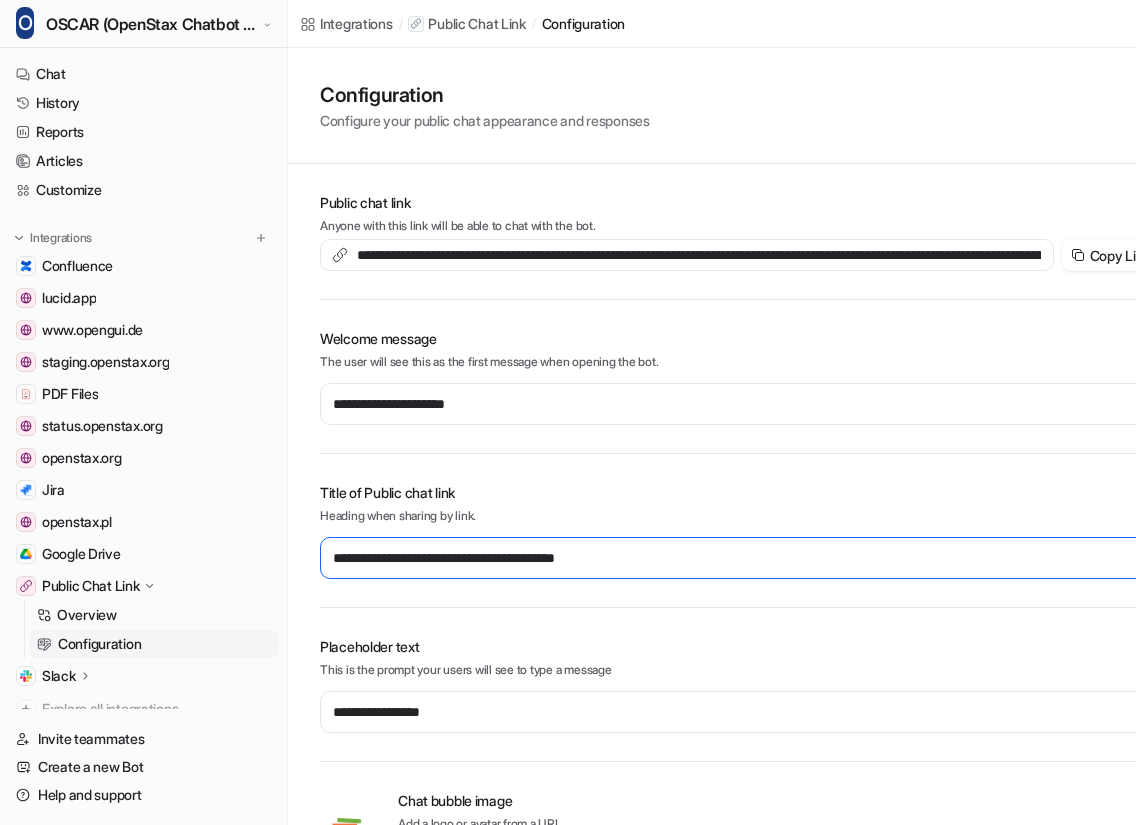 type on "**********" 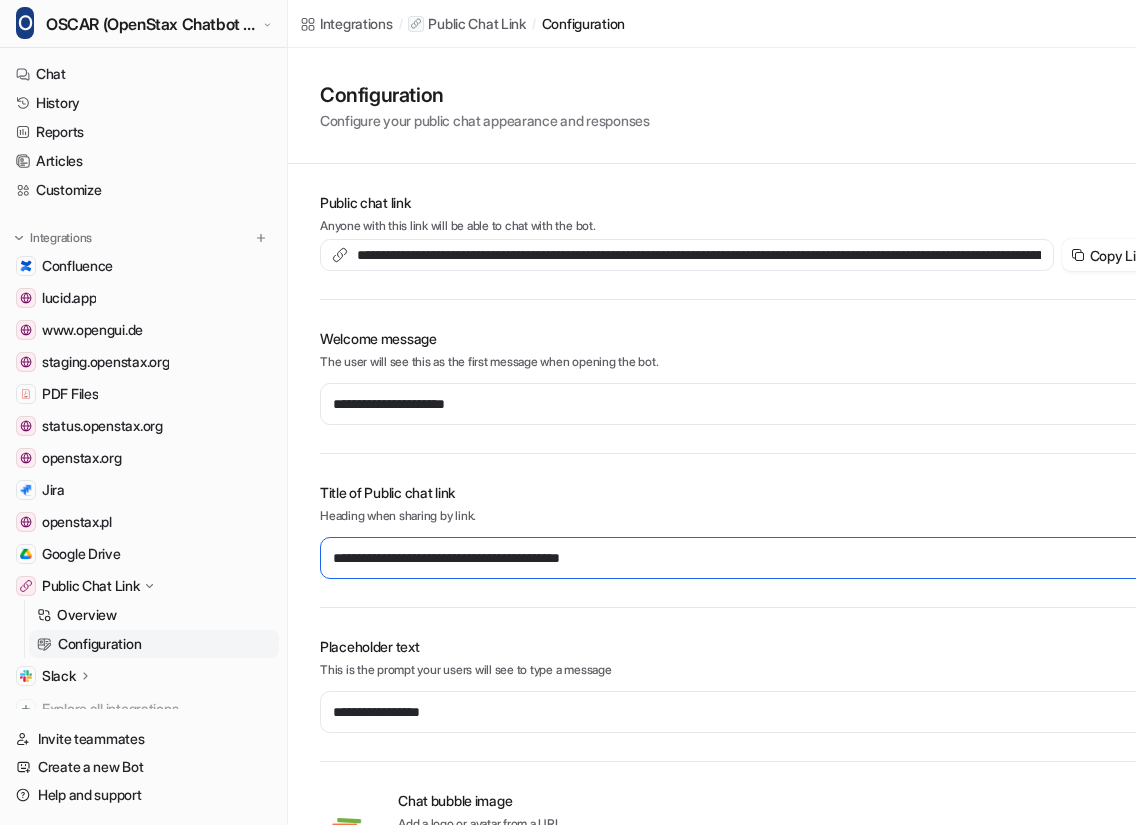 type on "**********" 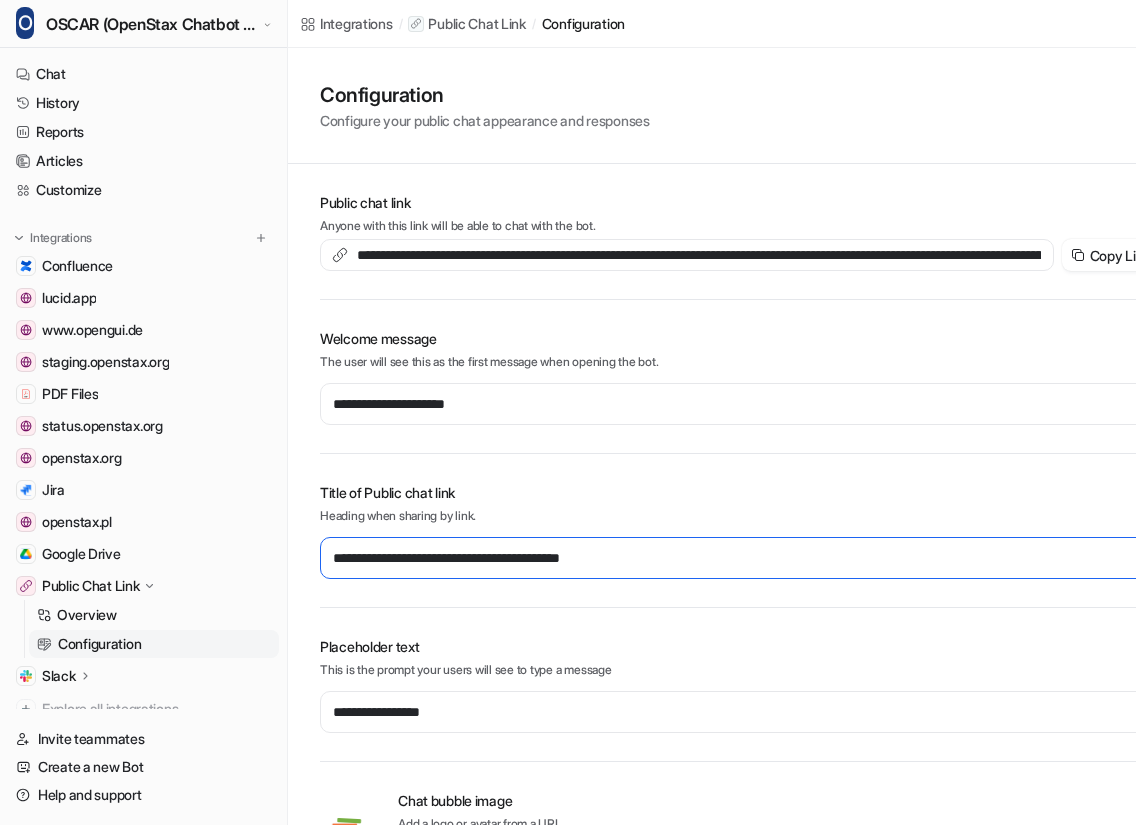 type on "**********" 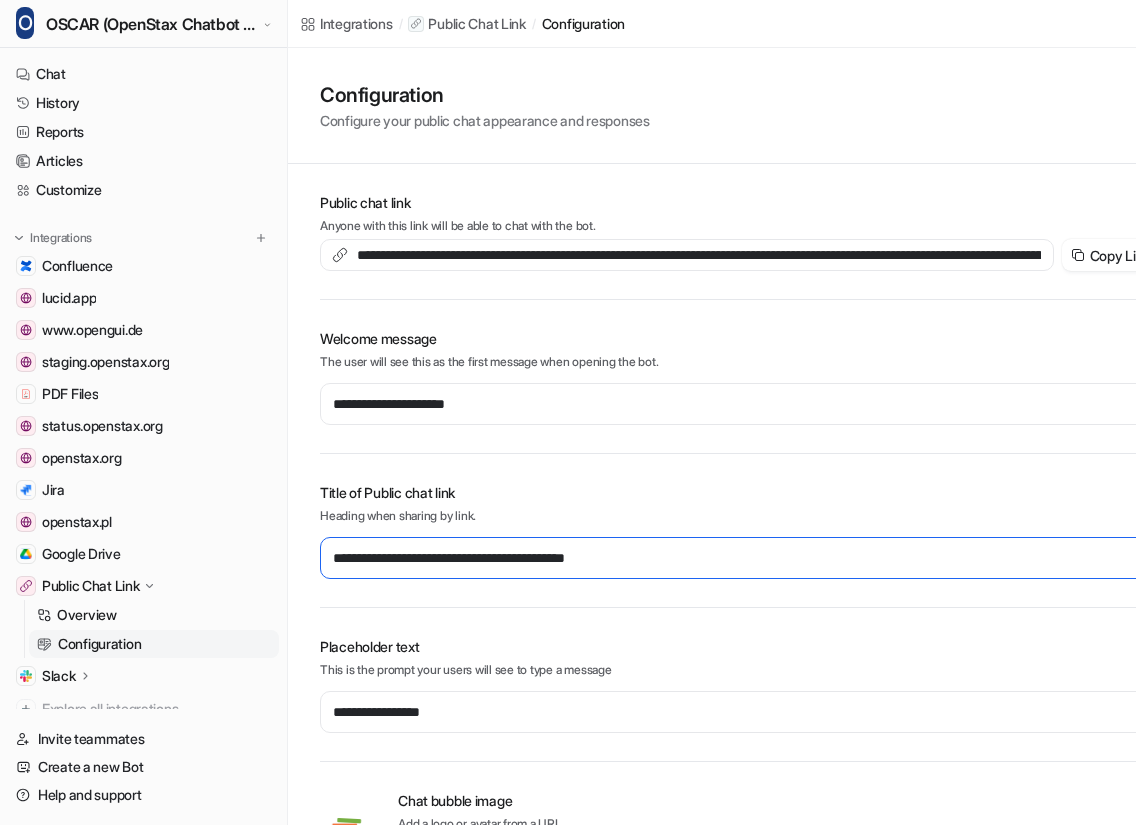 type on "**********" 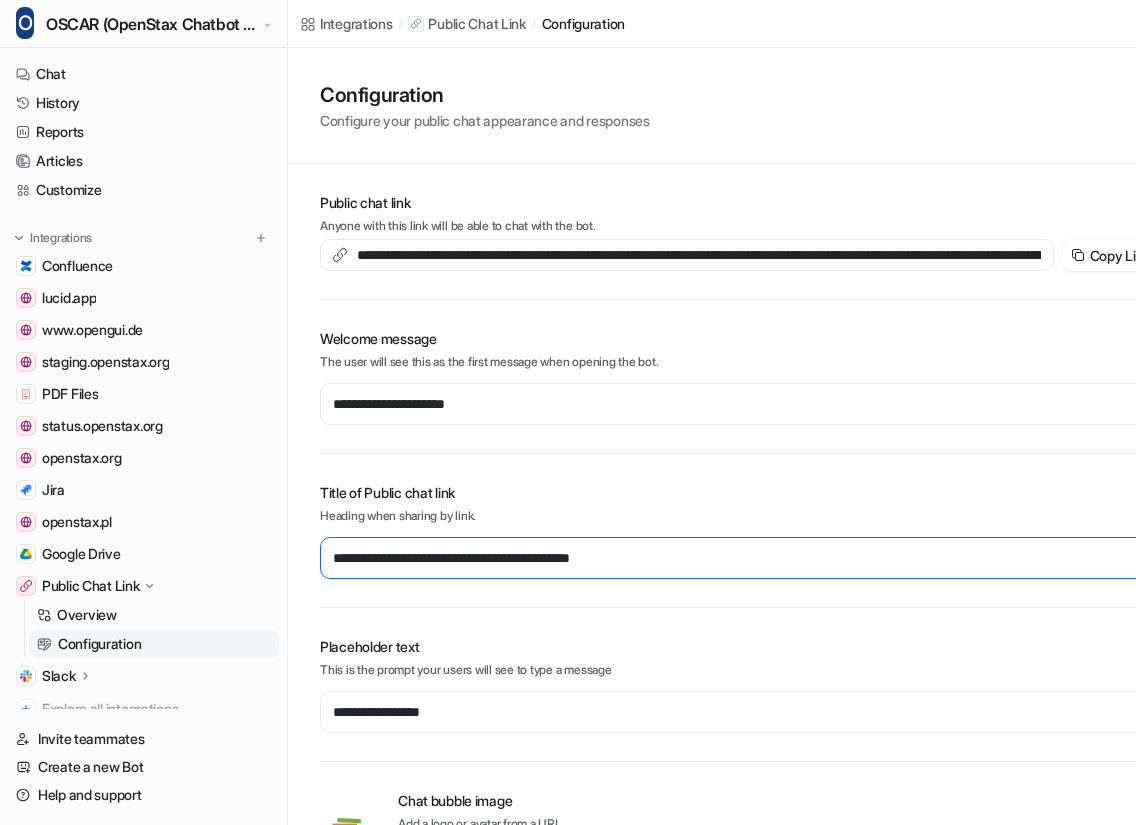 type on "**********" 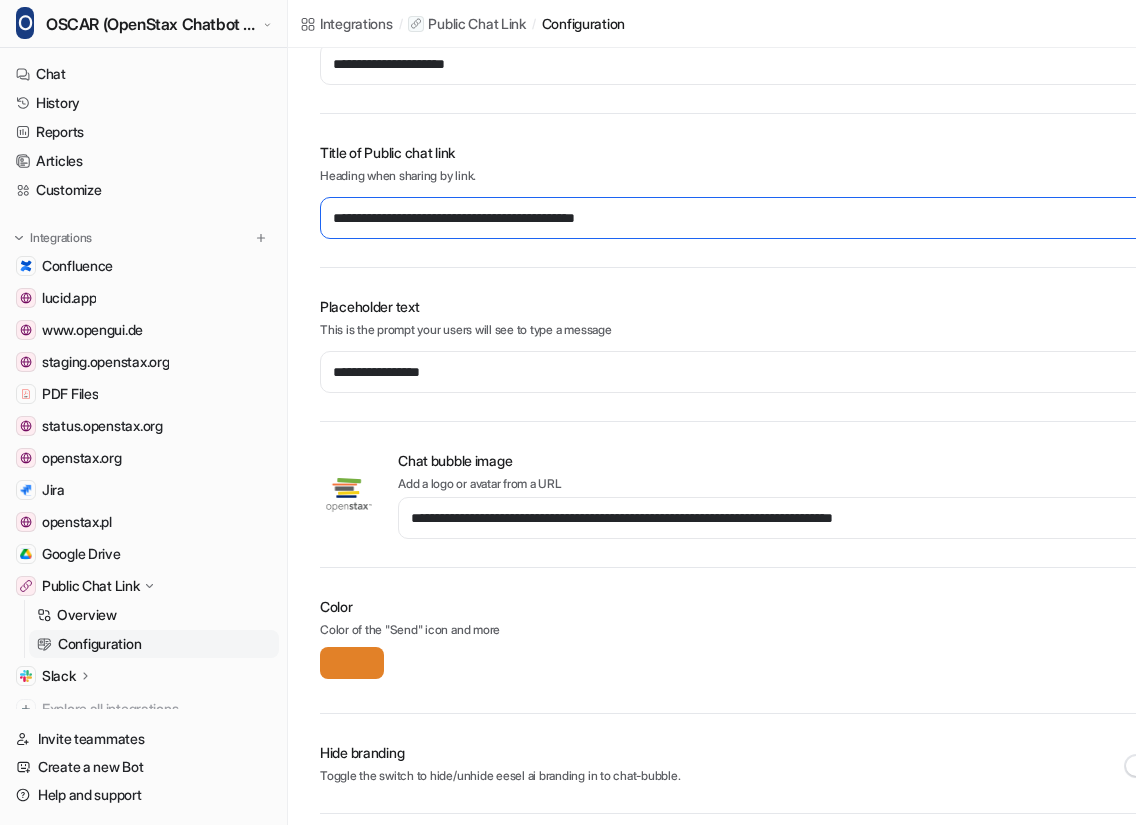 scroll, scrollTop: 0, scrollLeft: 0, axis: both 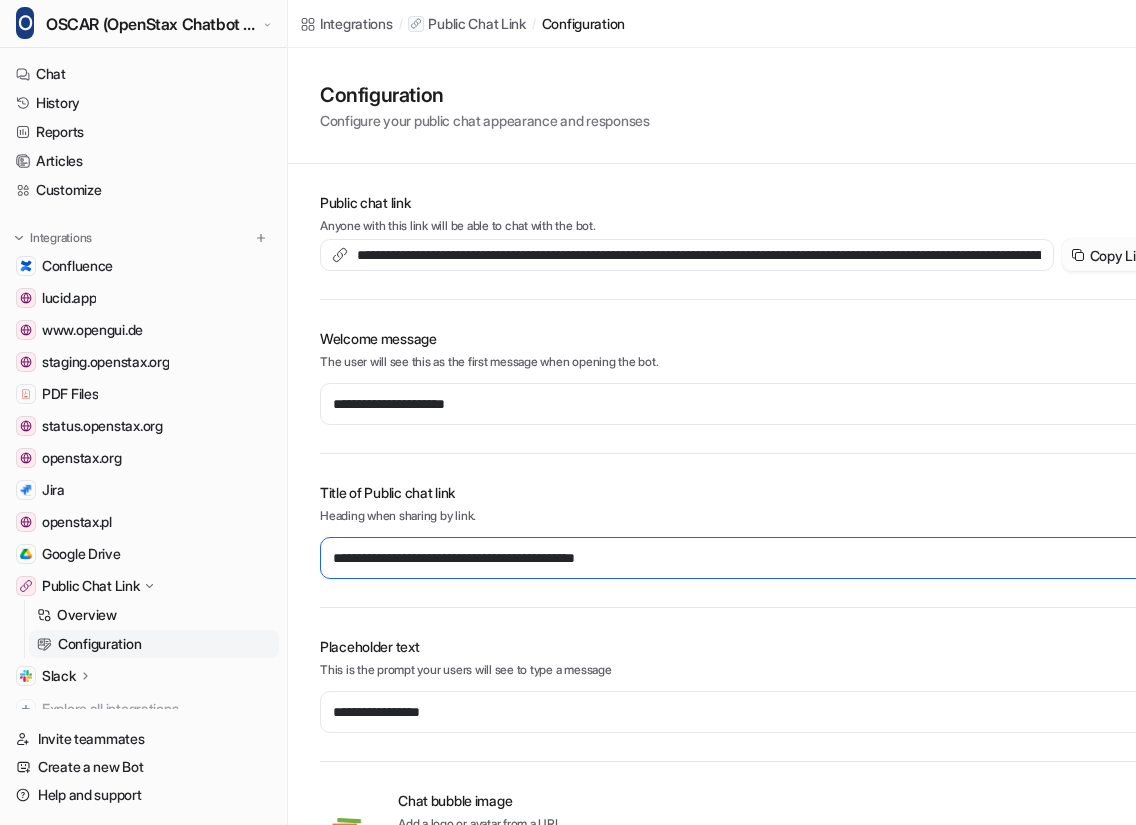 type on "**********" 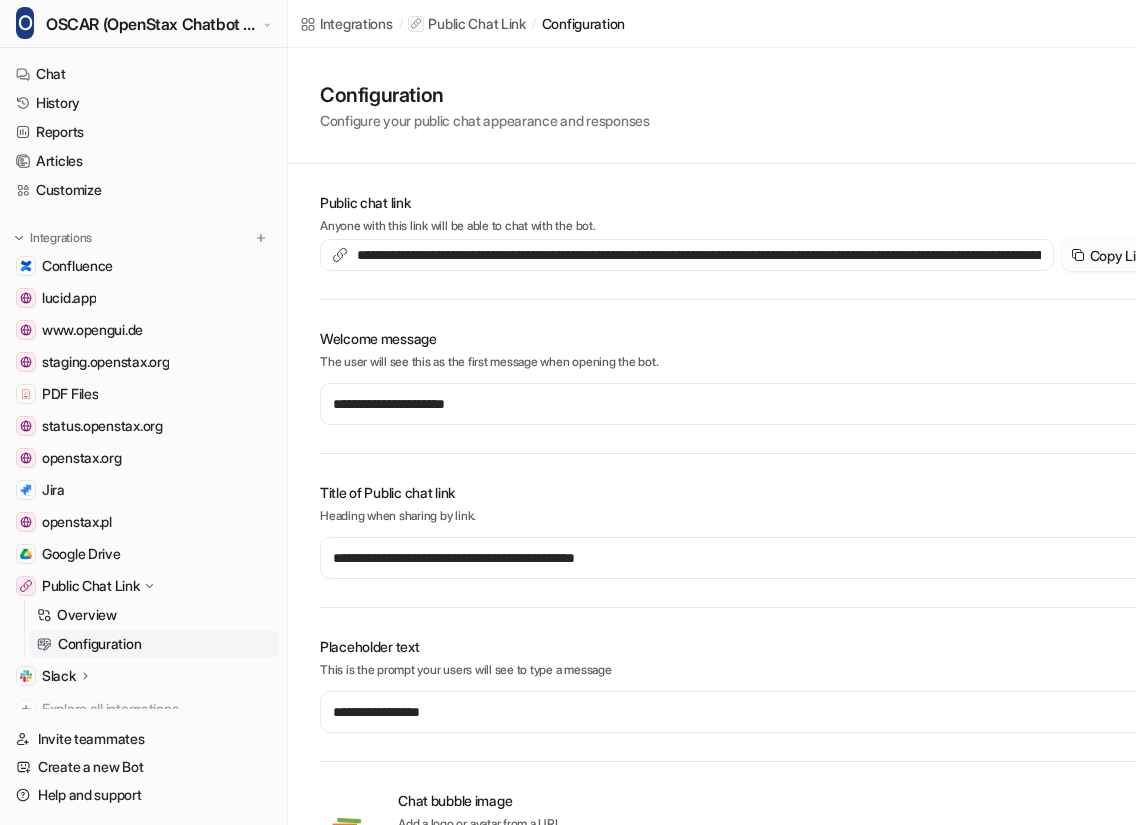 click on "Copy Link" at bounding box center (1111, 255) 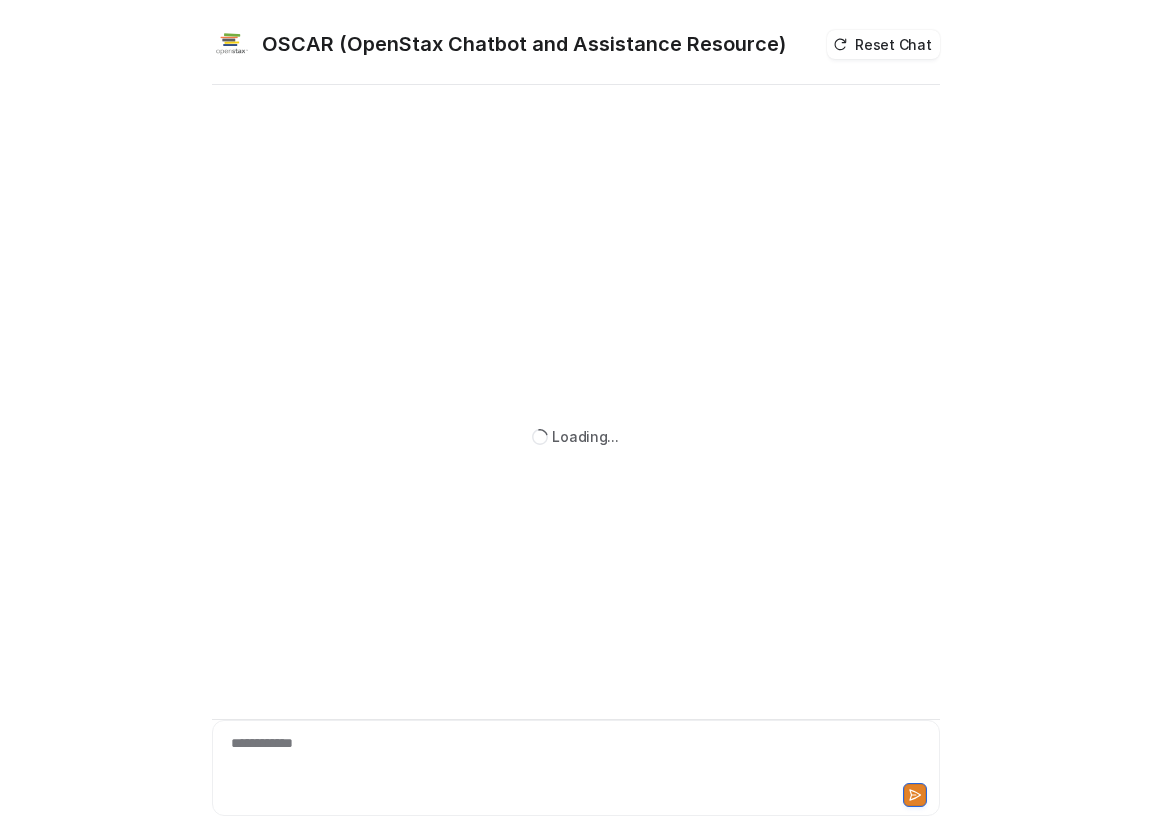 scroll, scrollTop: 0, scrollLeft: 0, axis: both 